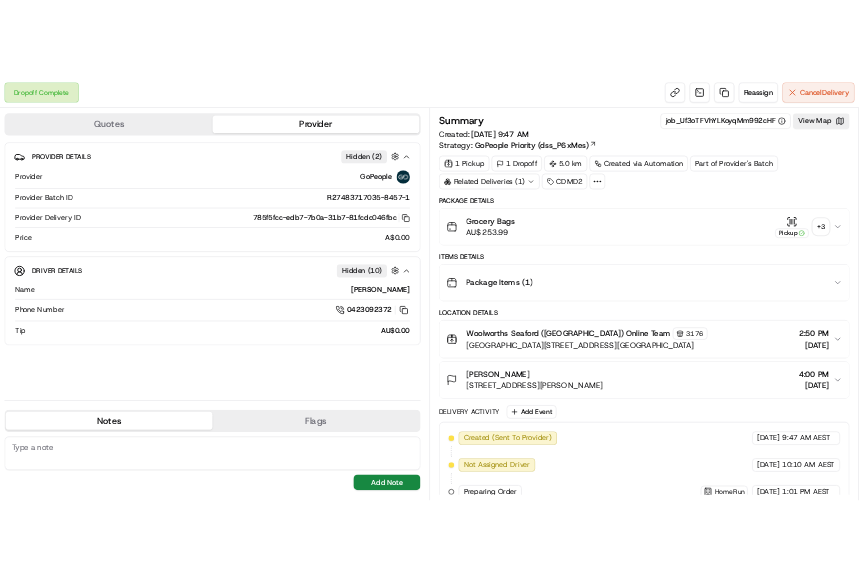 scroll, scrollTop: 0, scrollLeft: 0, axis: both 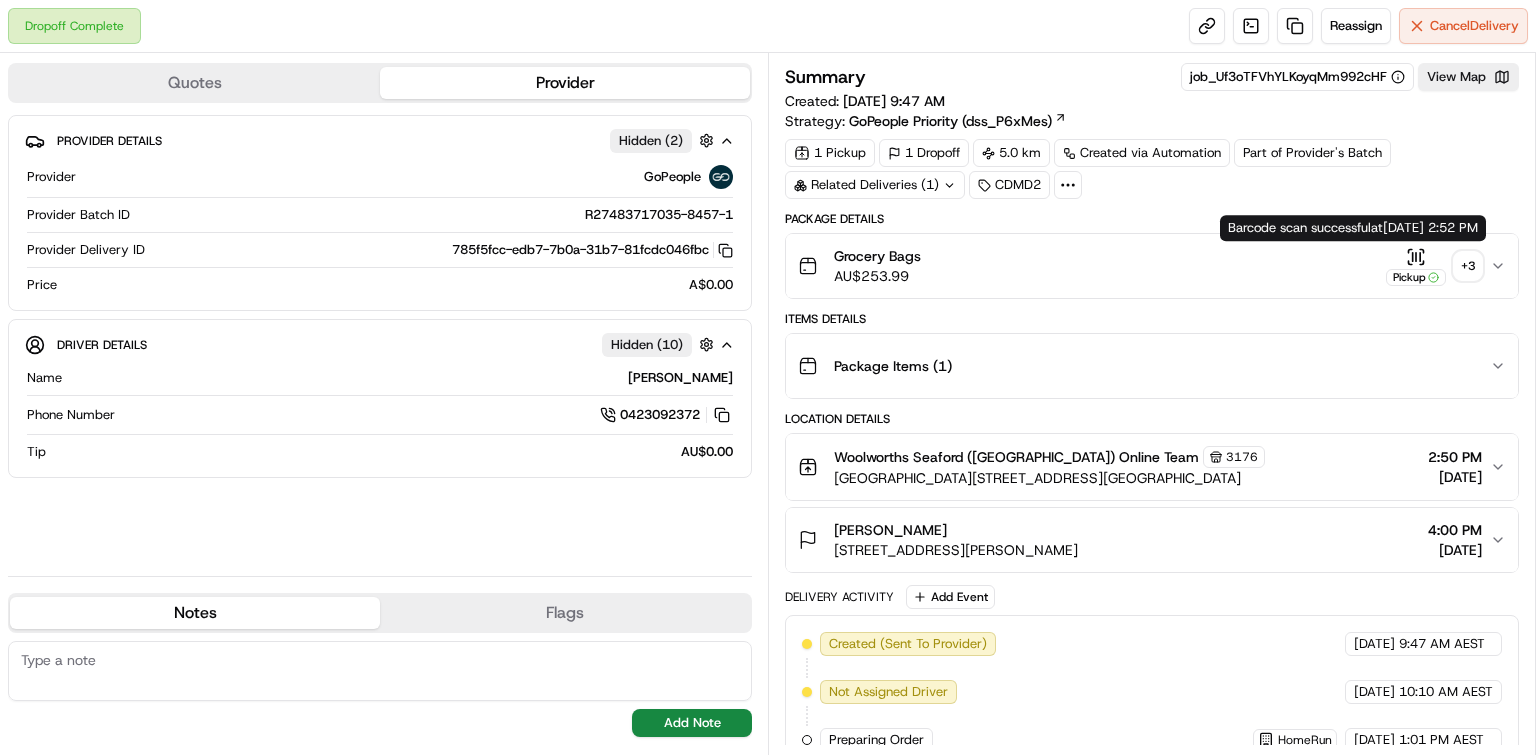 click 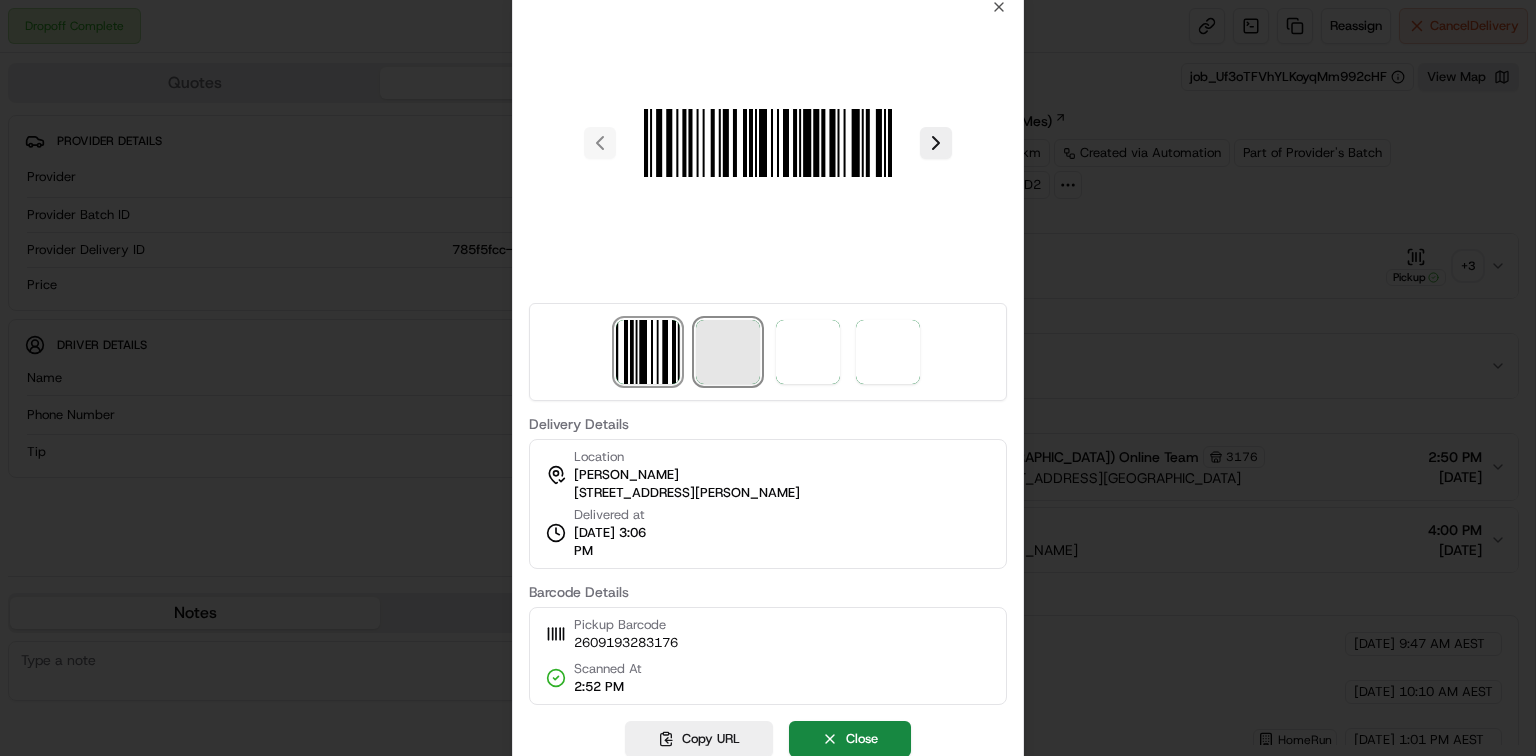 click at bounding box center (728, 352) 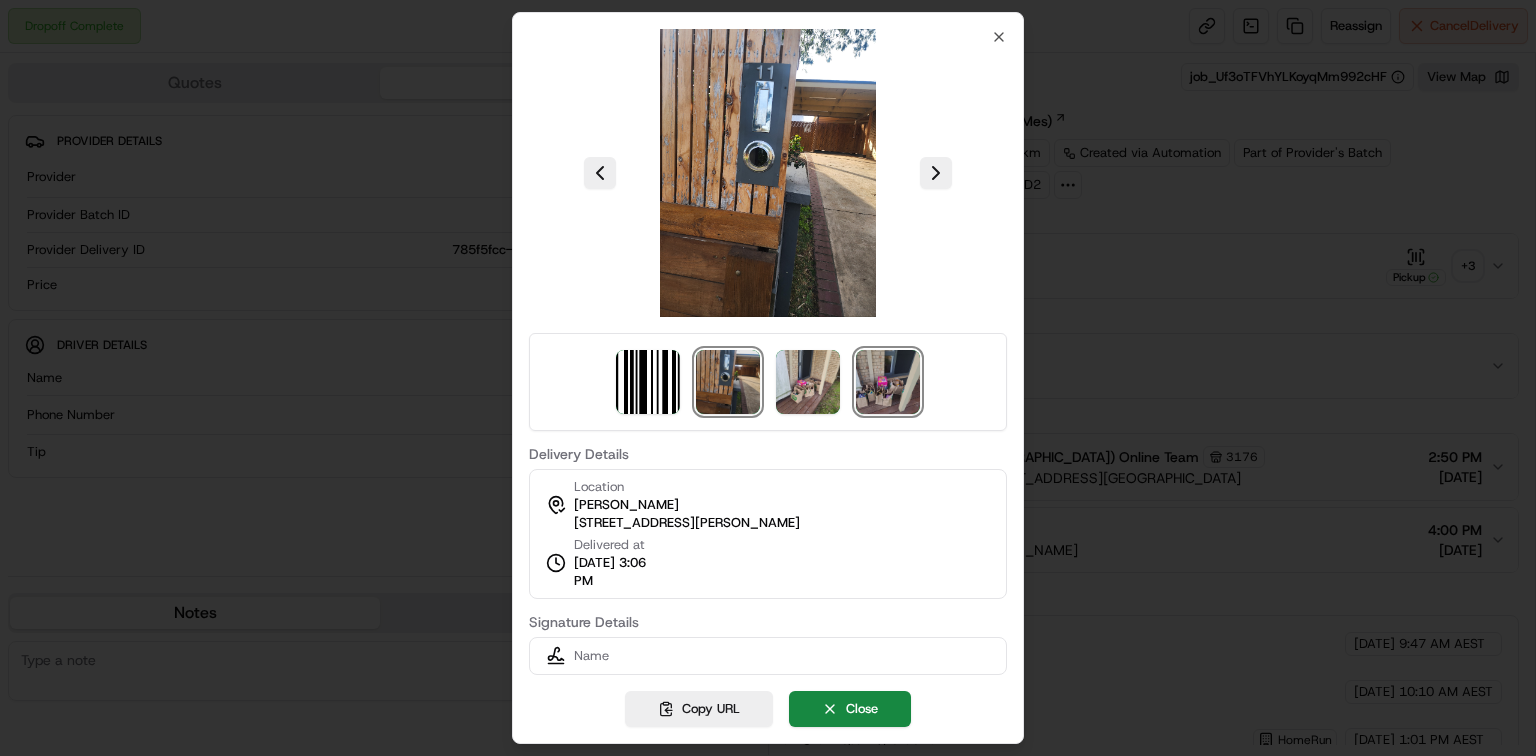 click at bounding box center [888, 382] 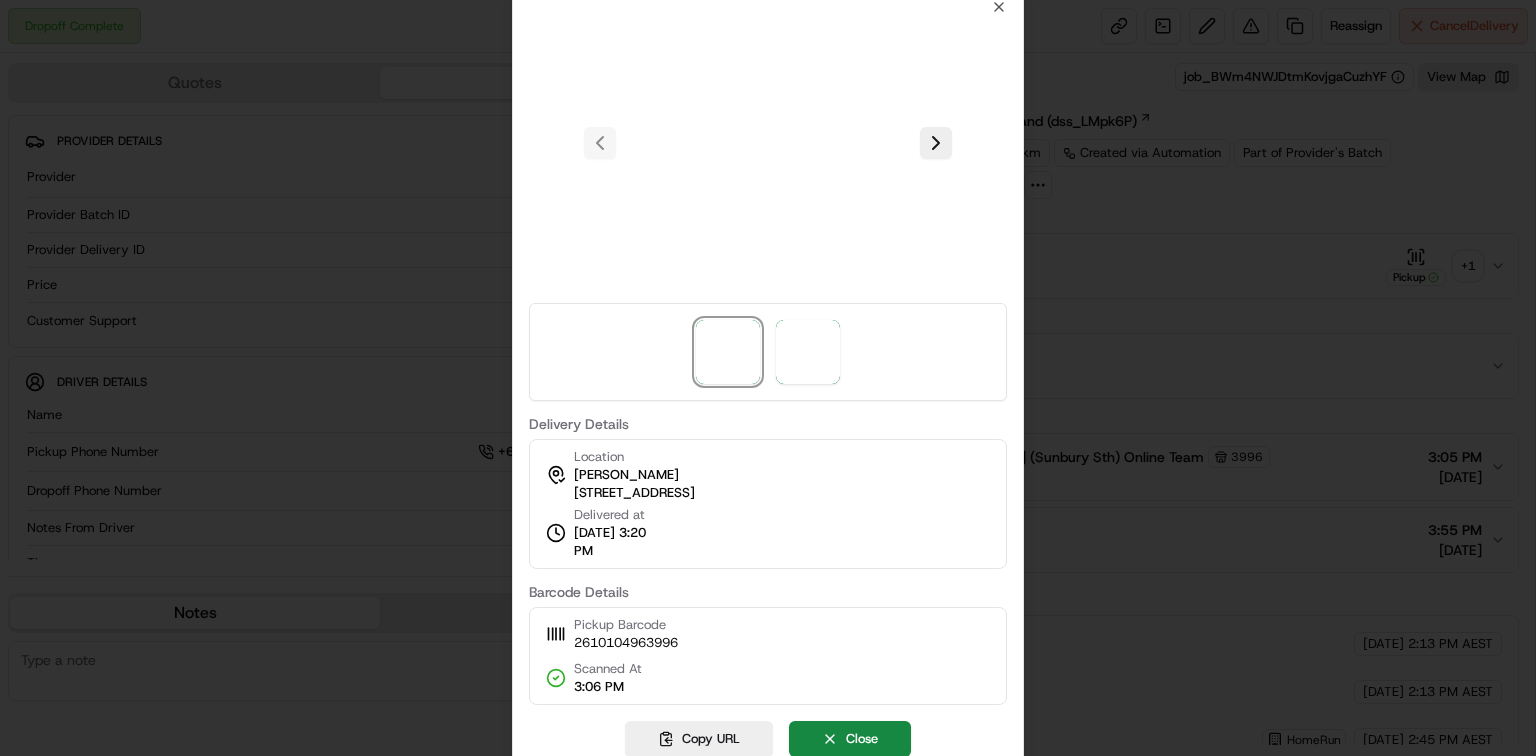scroll, scrollTop: 0, scrollLeft: 0, axis: both 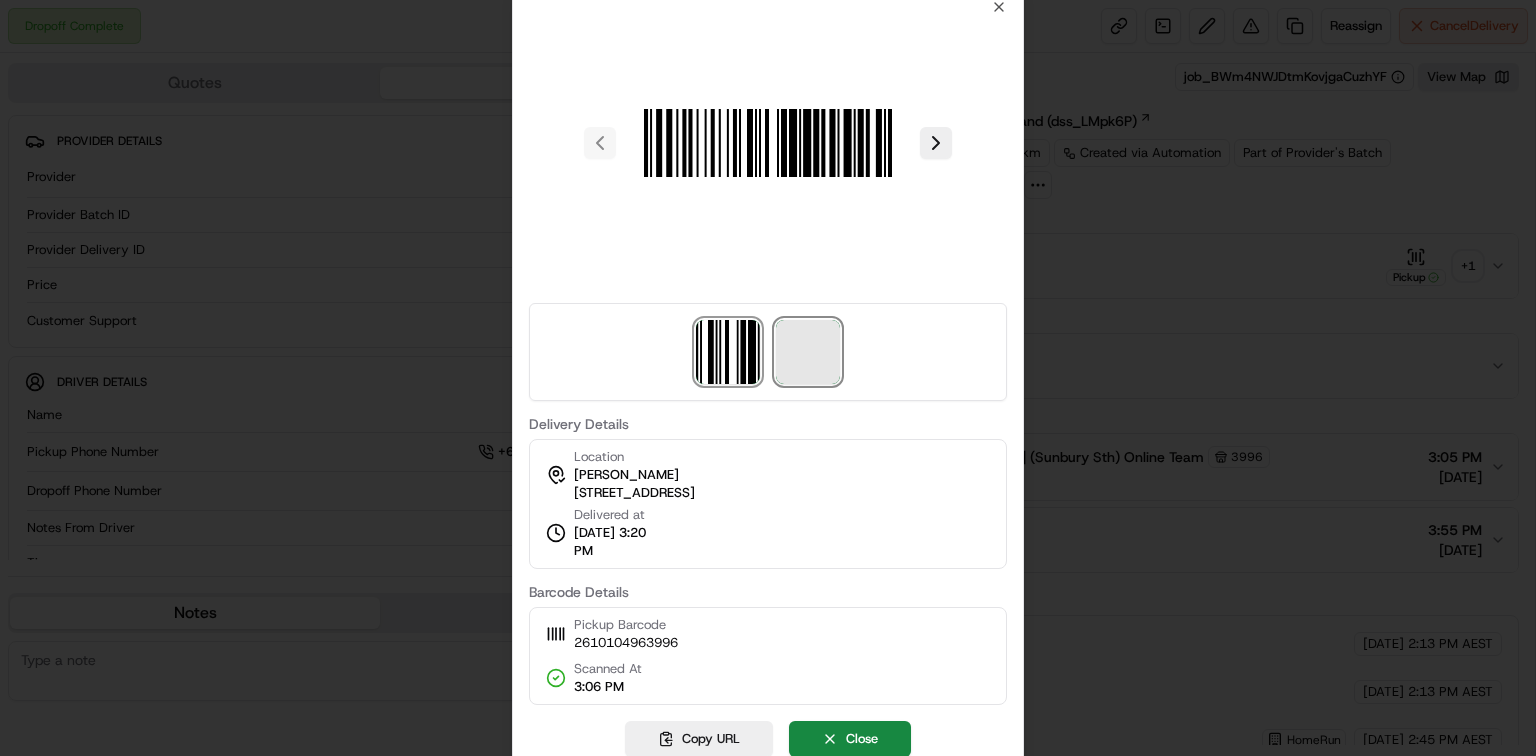 click at bounding box center [808, 352] 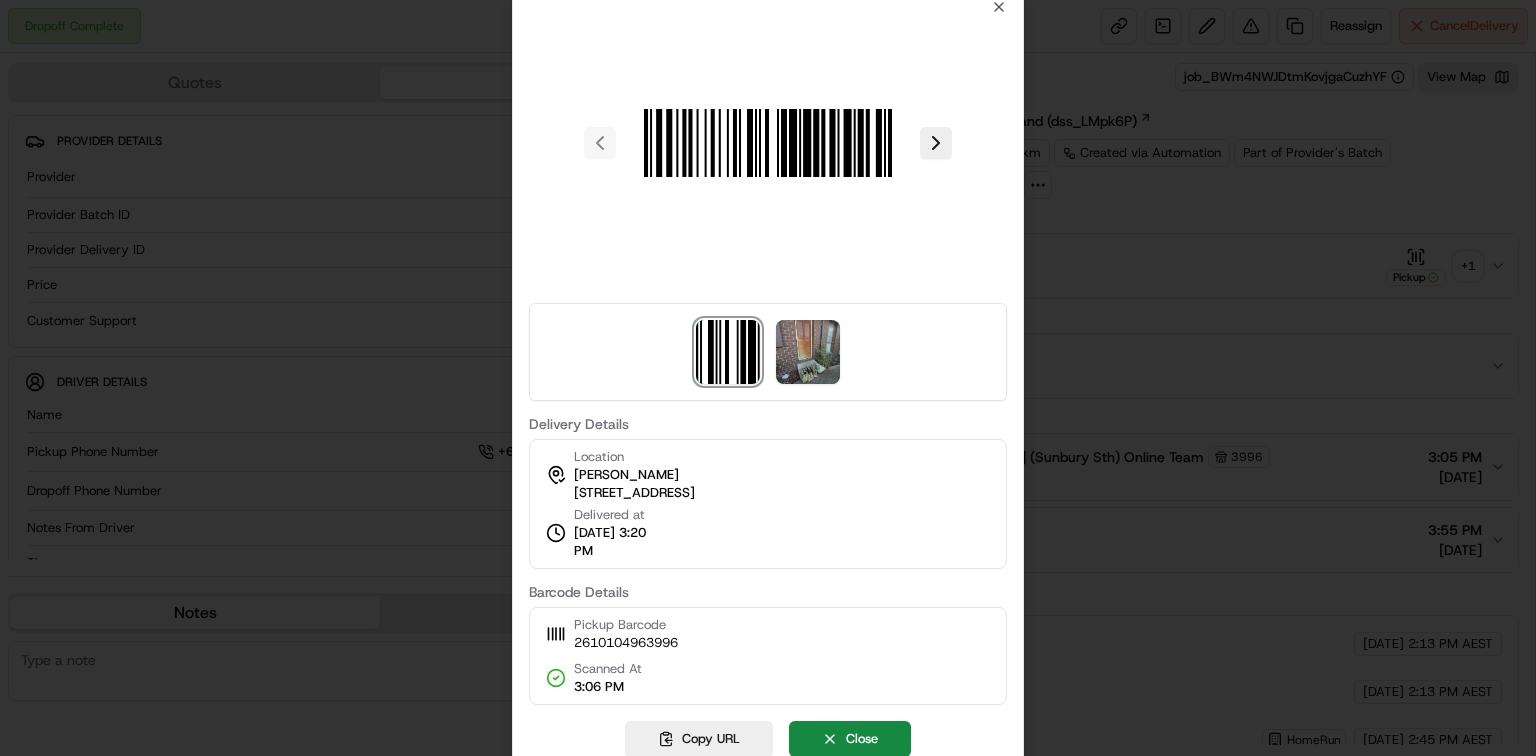 click at bounding box center (768, 378) 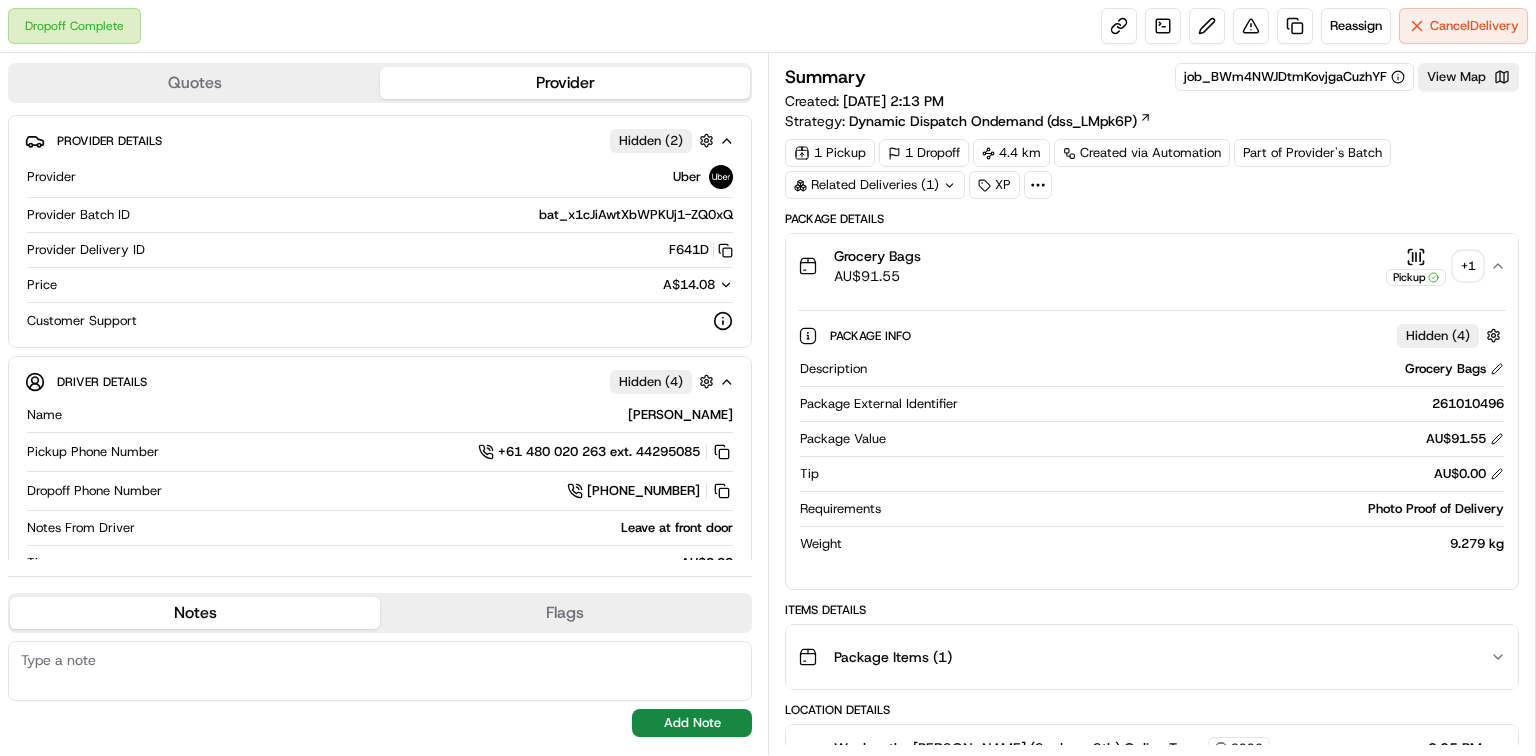 click on "Related Deliveries   (1)" at bounding box center (875, 185) 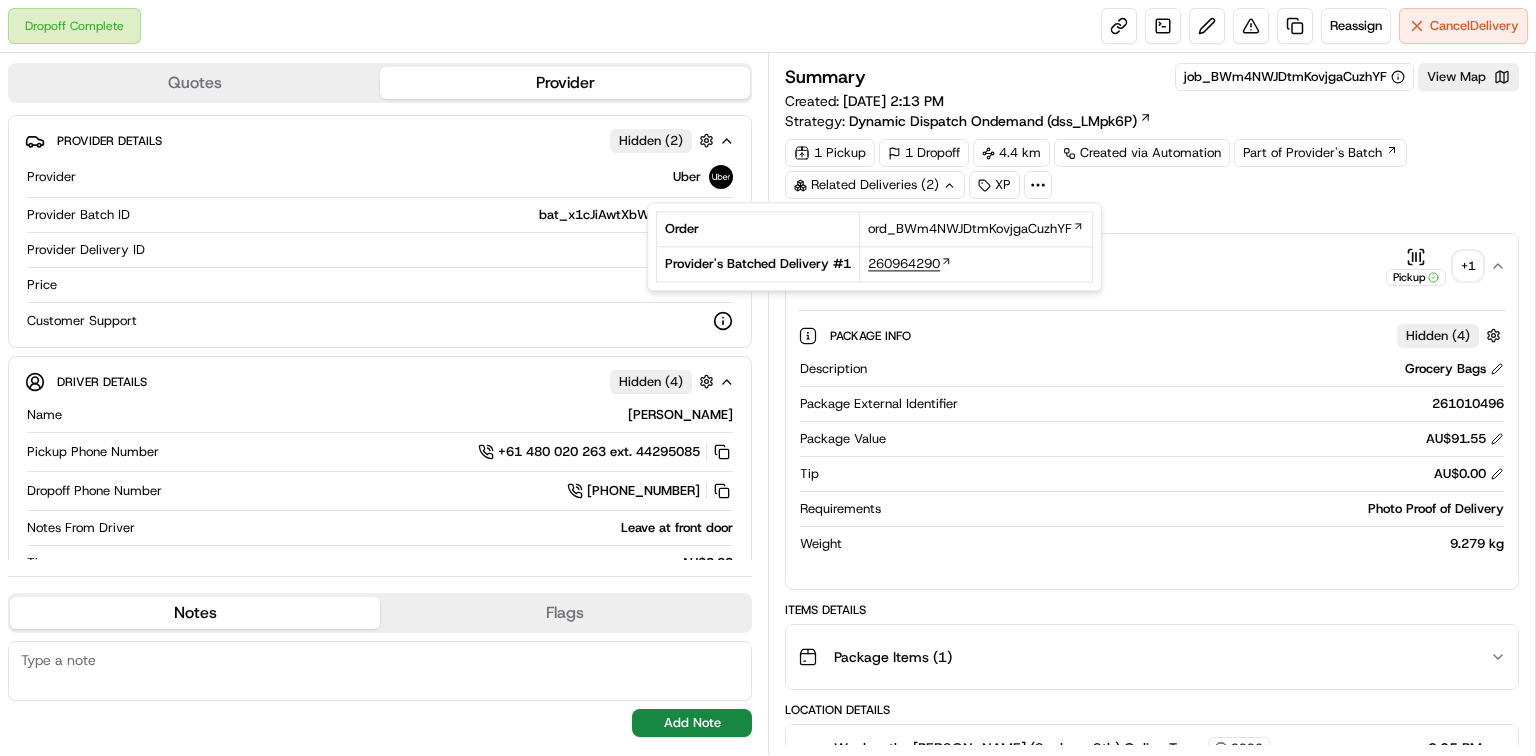 click on "260964290" at bounding box center [904, 264] 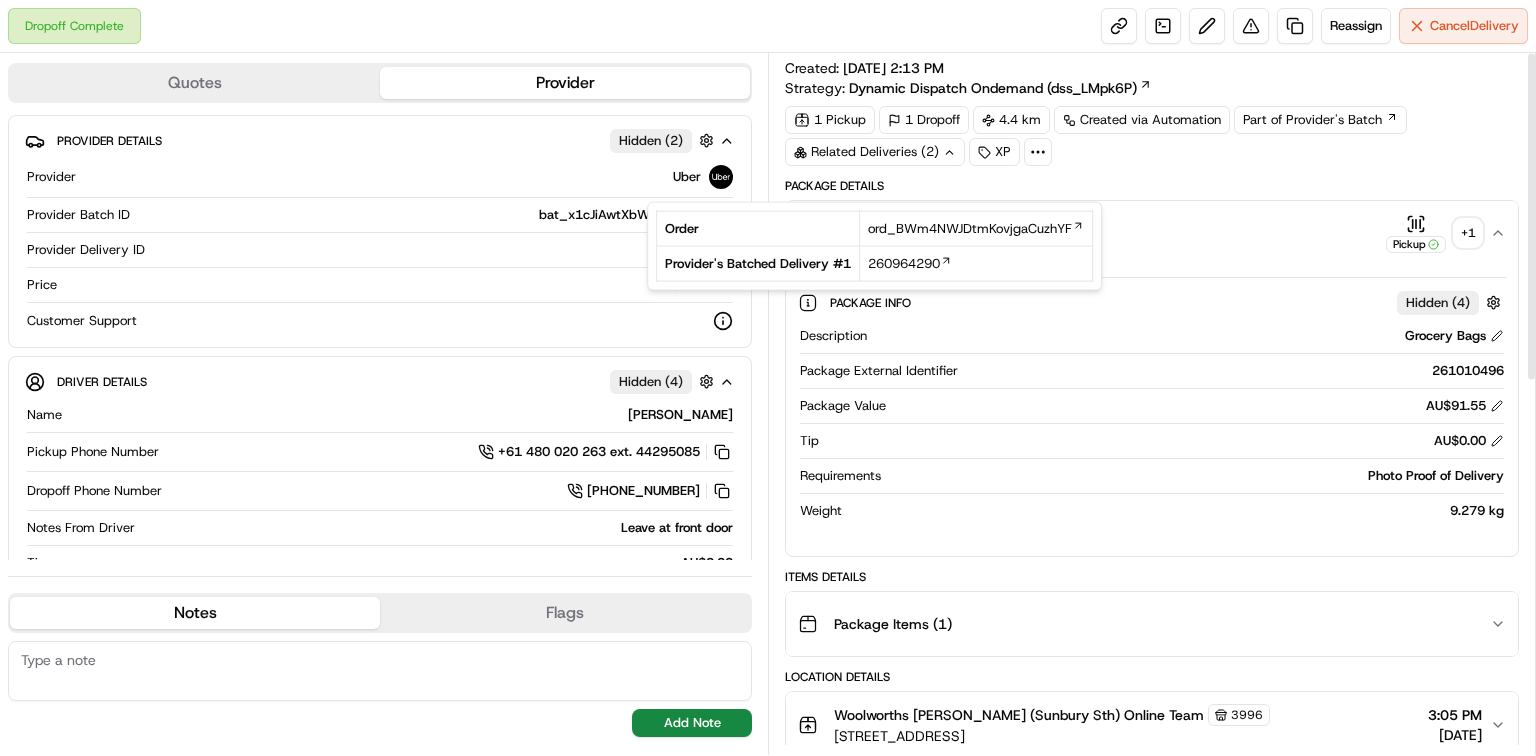 scroll, scrollTop: 0, scrollLeft: 0, axis: both 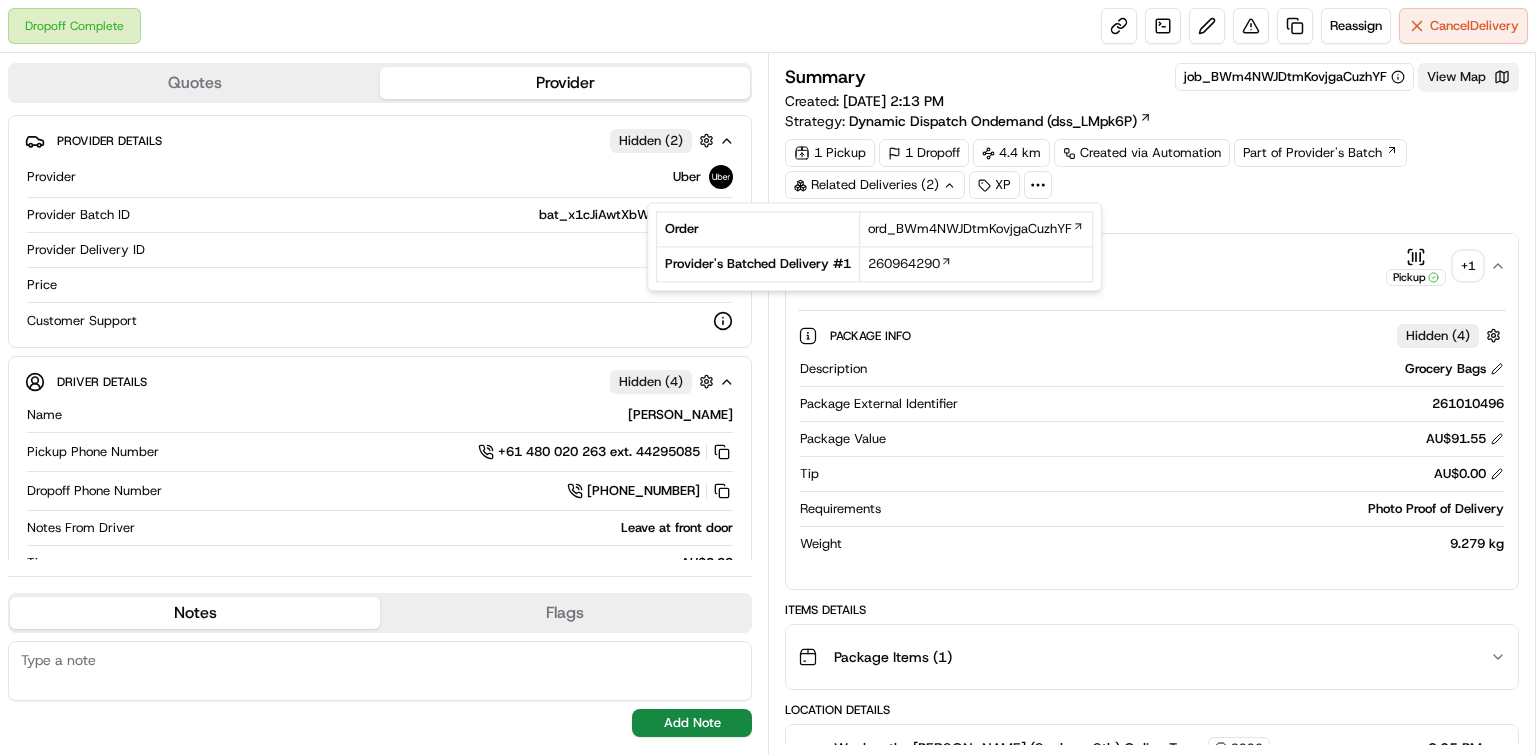 click on "View Map" at bounding box center [1468, 77] 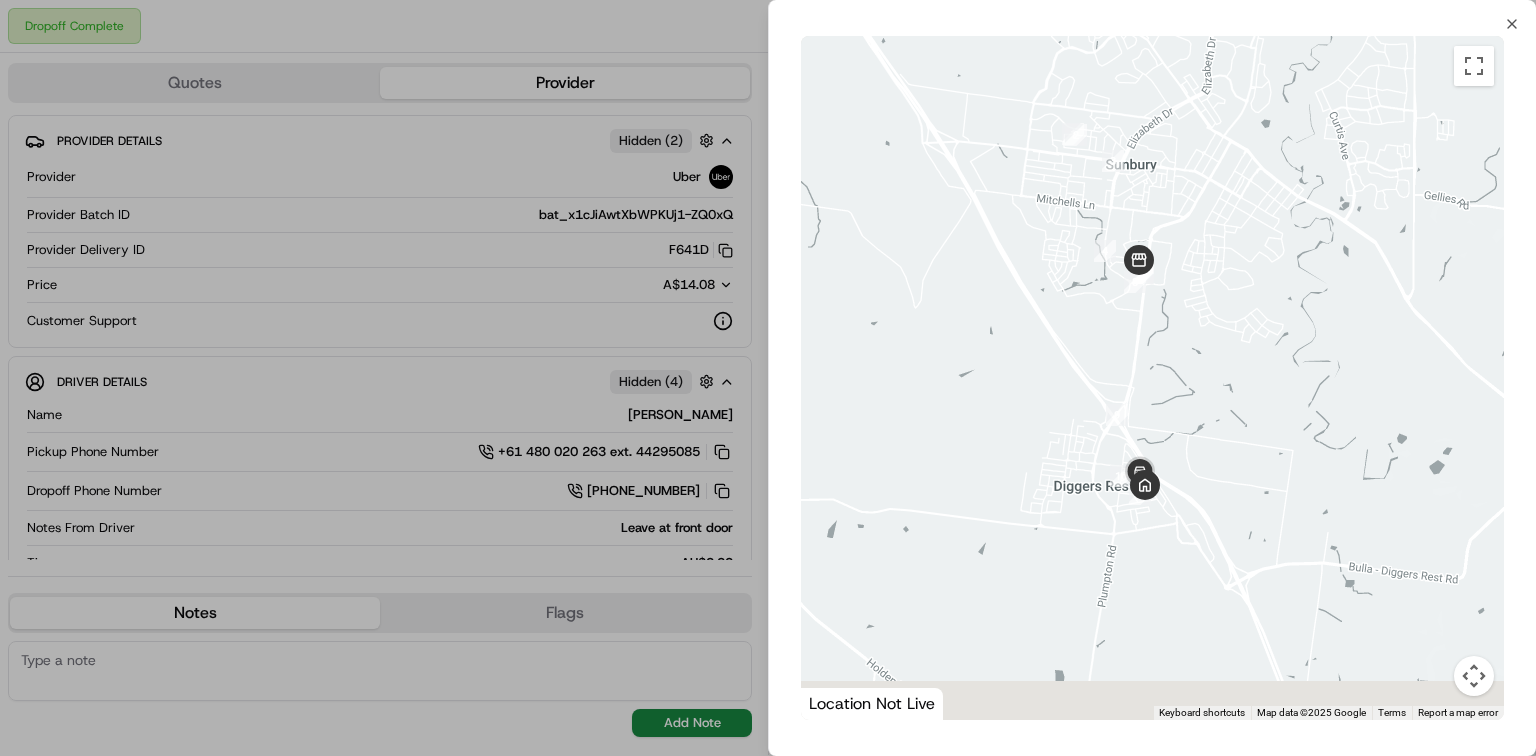 click at bounding box center (1152, 378) 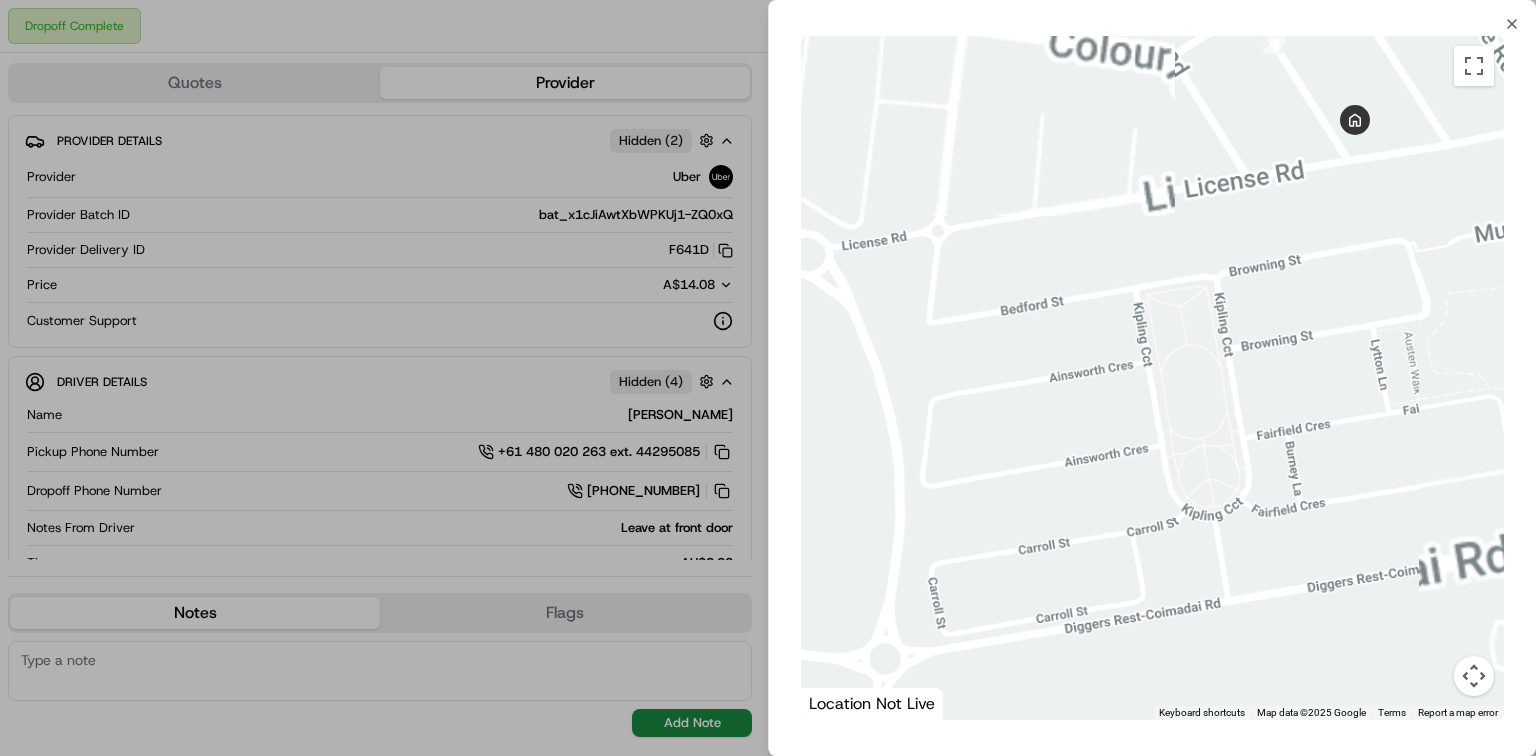 drag, startPoint x: 1220, startPoint y: 317, endPoint x: 1034, endPoint y: 546, distance: 295.02032 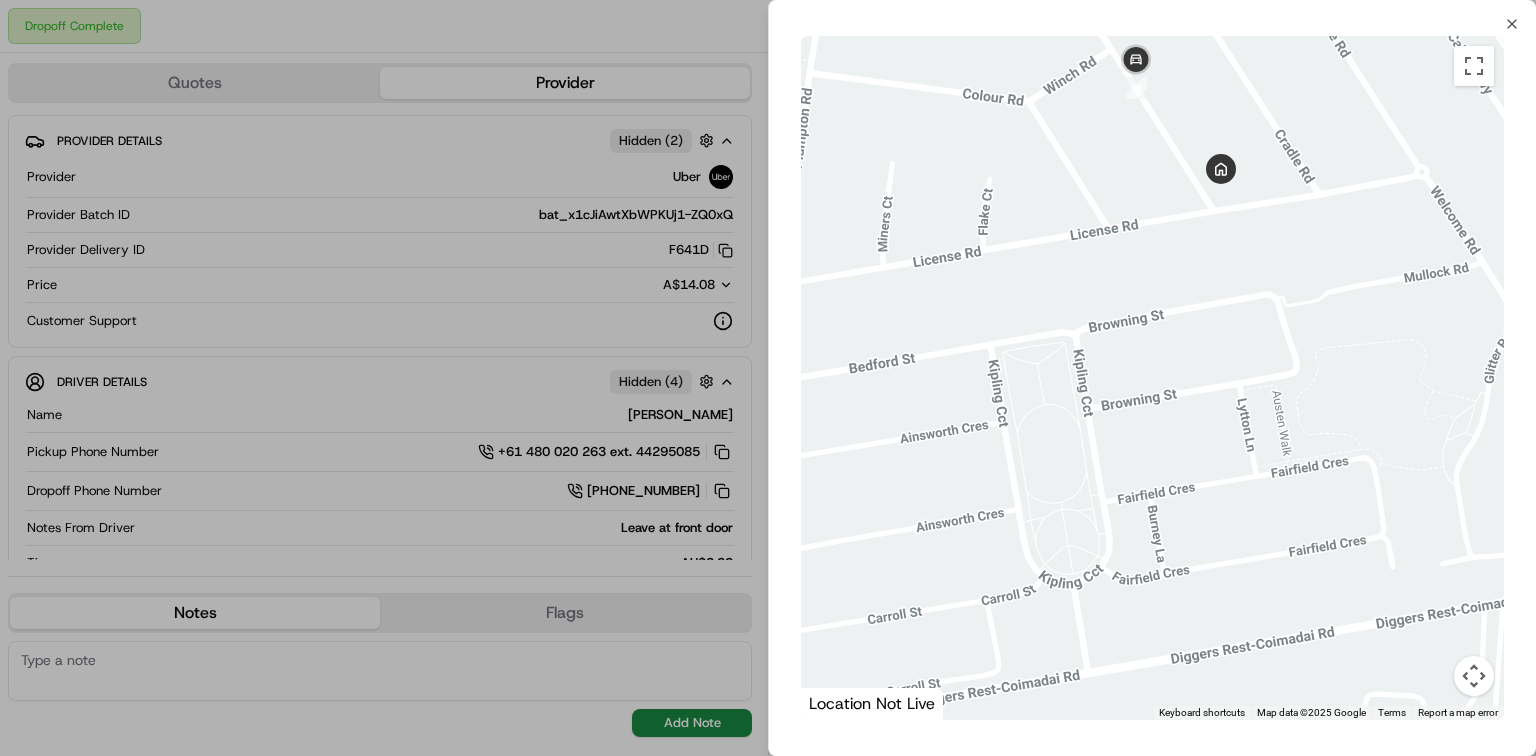 drag, startPoint x: 1164, startPoint y: 231, endPoint x: 1136, endPoint y: 513, distance: 283.38666 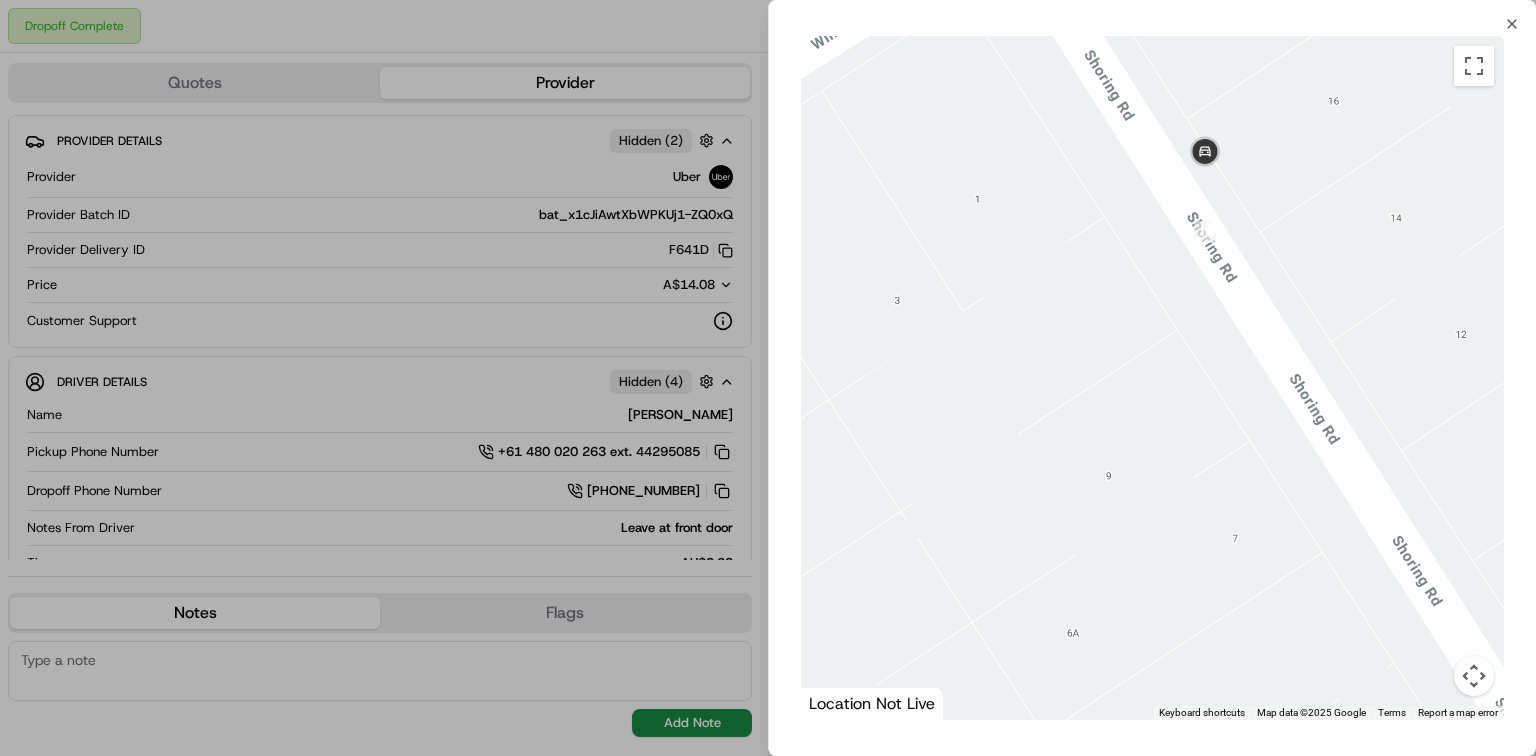 drag, startPoint x: 1175, startPoint y: 302, endPoint x: 1177, endPoint y: 345, distance: 43.046486 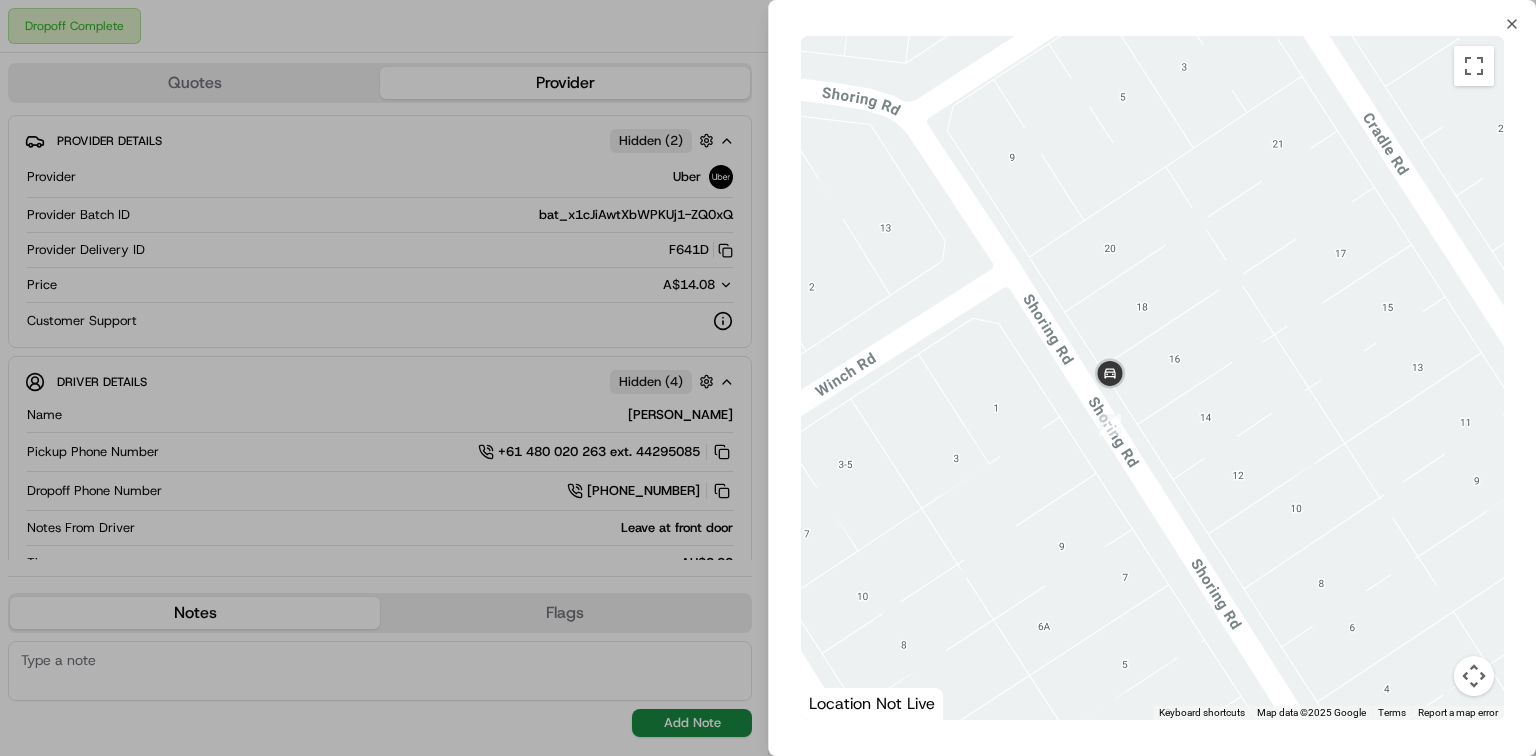 drag, startPoint x: 1189, startPoint y: 392, endPoint x: 1161, endPoint y: 389, distance: 28.160255 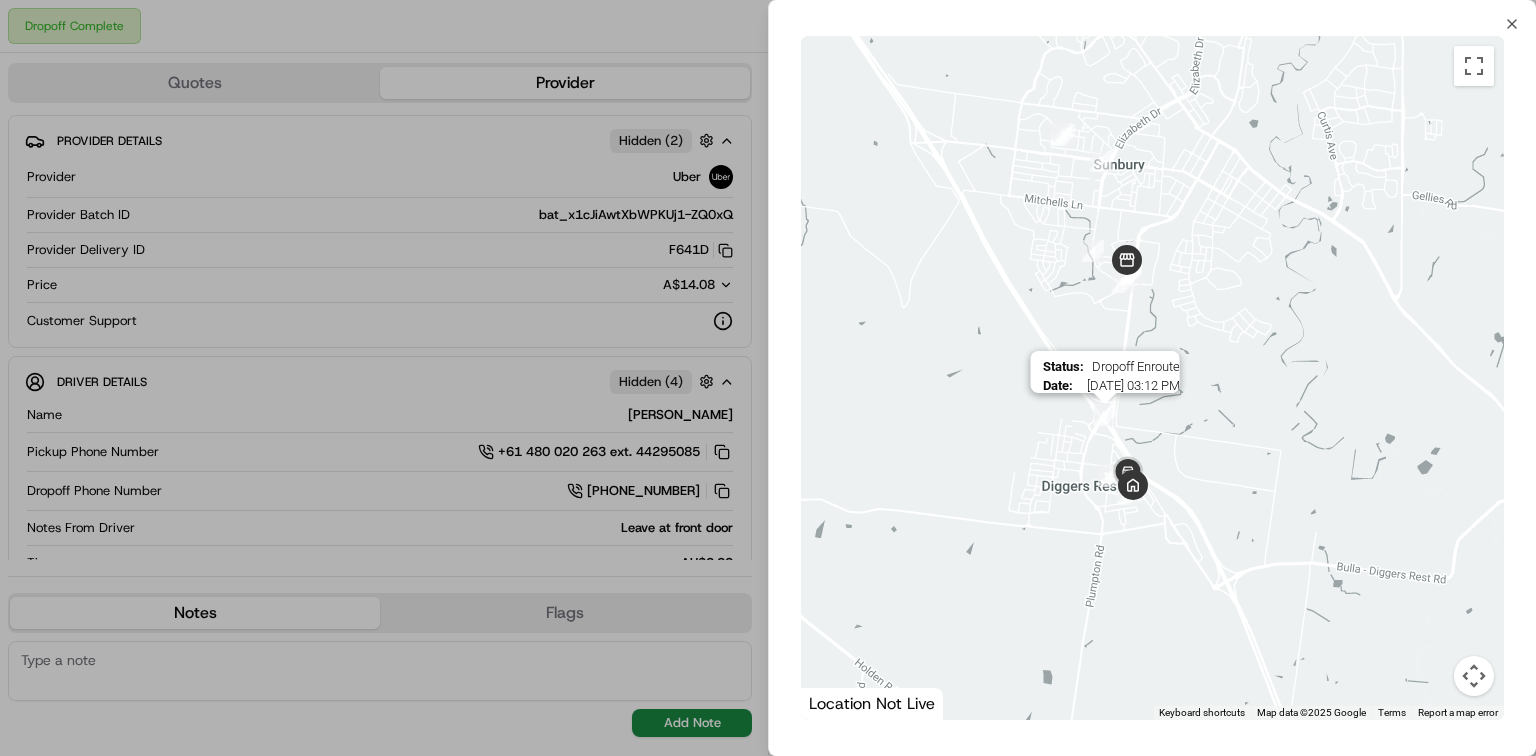 drag, startPoint x: 1044, startPoint y: 454, endPoint x: 1093, endPoint y: 412, distance: 64.53681 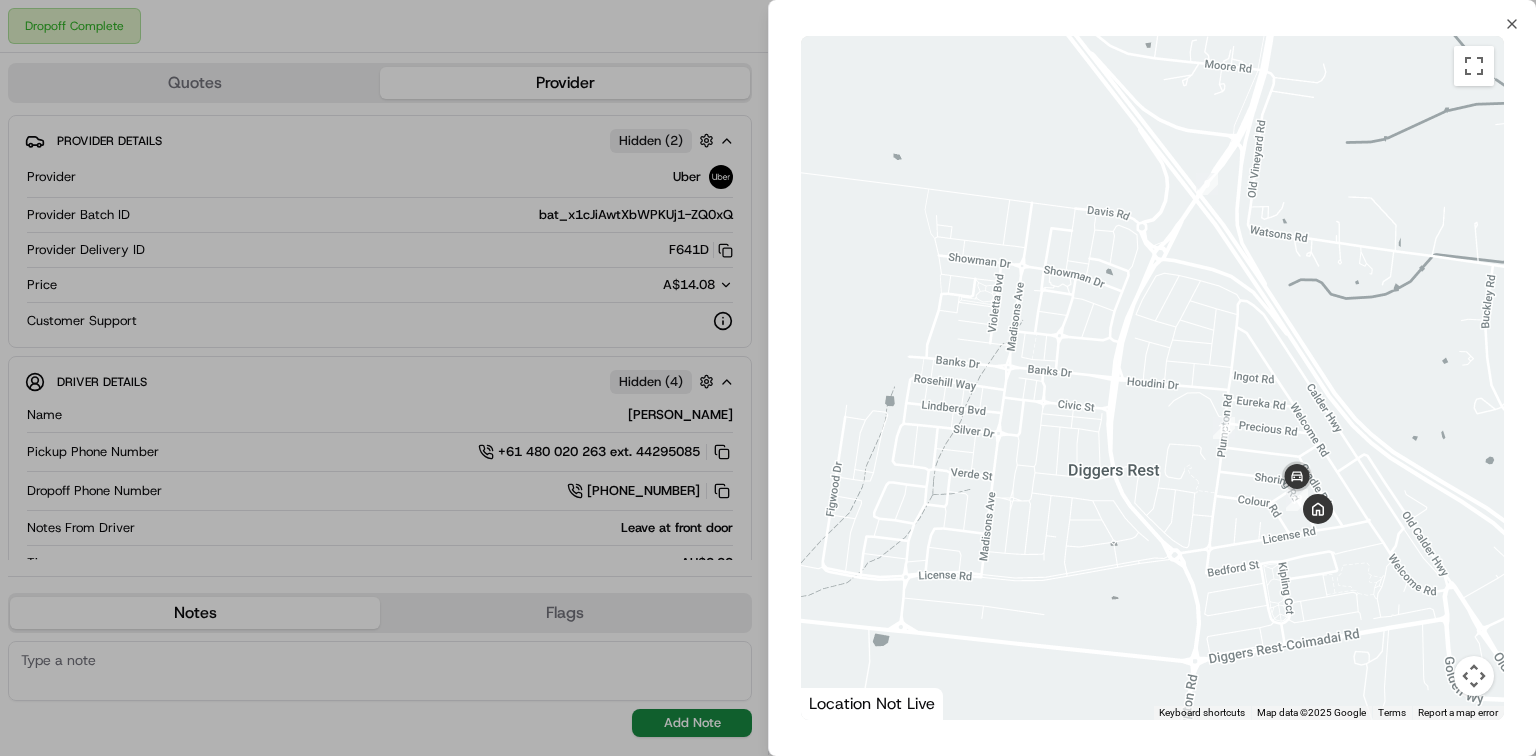 drag, startPoint x: 1034, startPoint y: 478, endPoint x: 935, endPoint y: 492, distance: 99.985 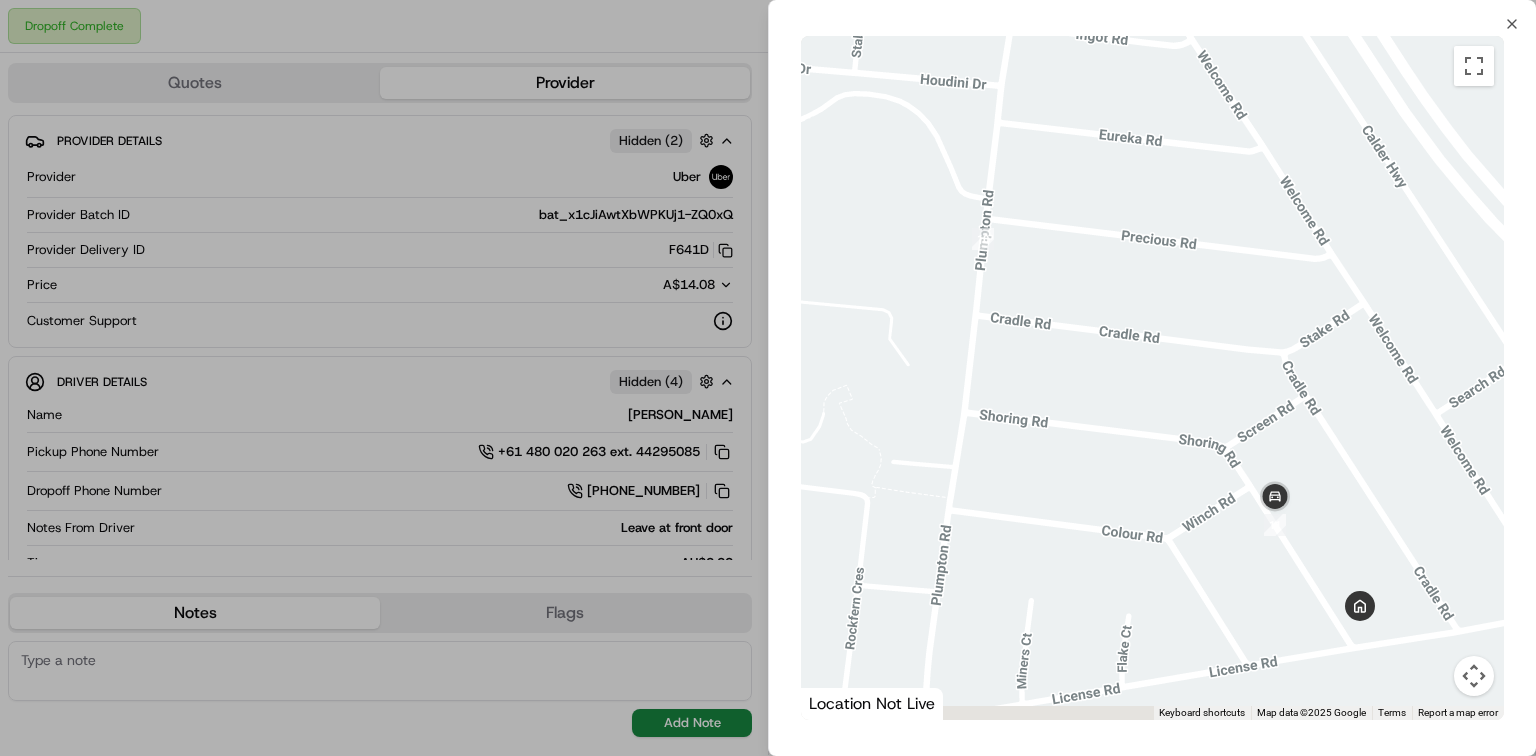 drag, startPoint x: 1050, startPoint y: 485, endPoint x: 995, endPoint y: 447, distance: 66.85058 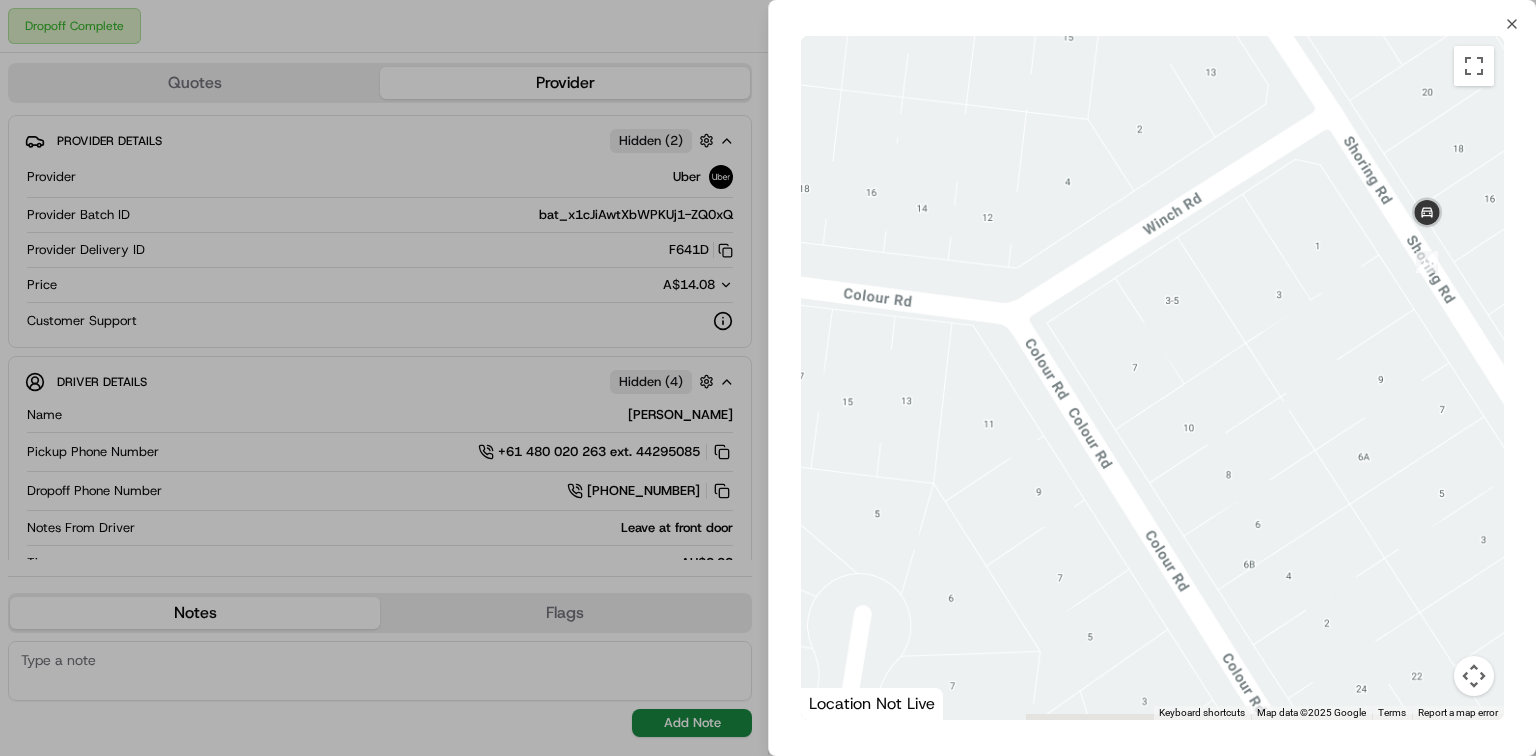 drag, startPoint x: 1094, startPoint y: 516, endPoint x: 911, endPoint y: 434, distance: 200.5318 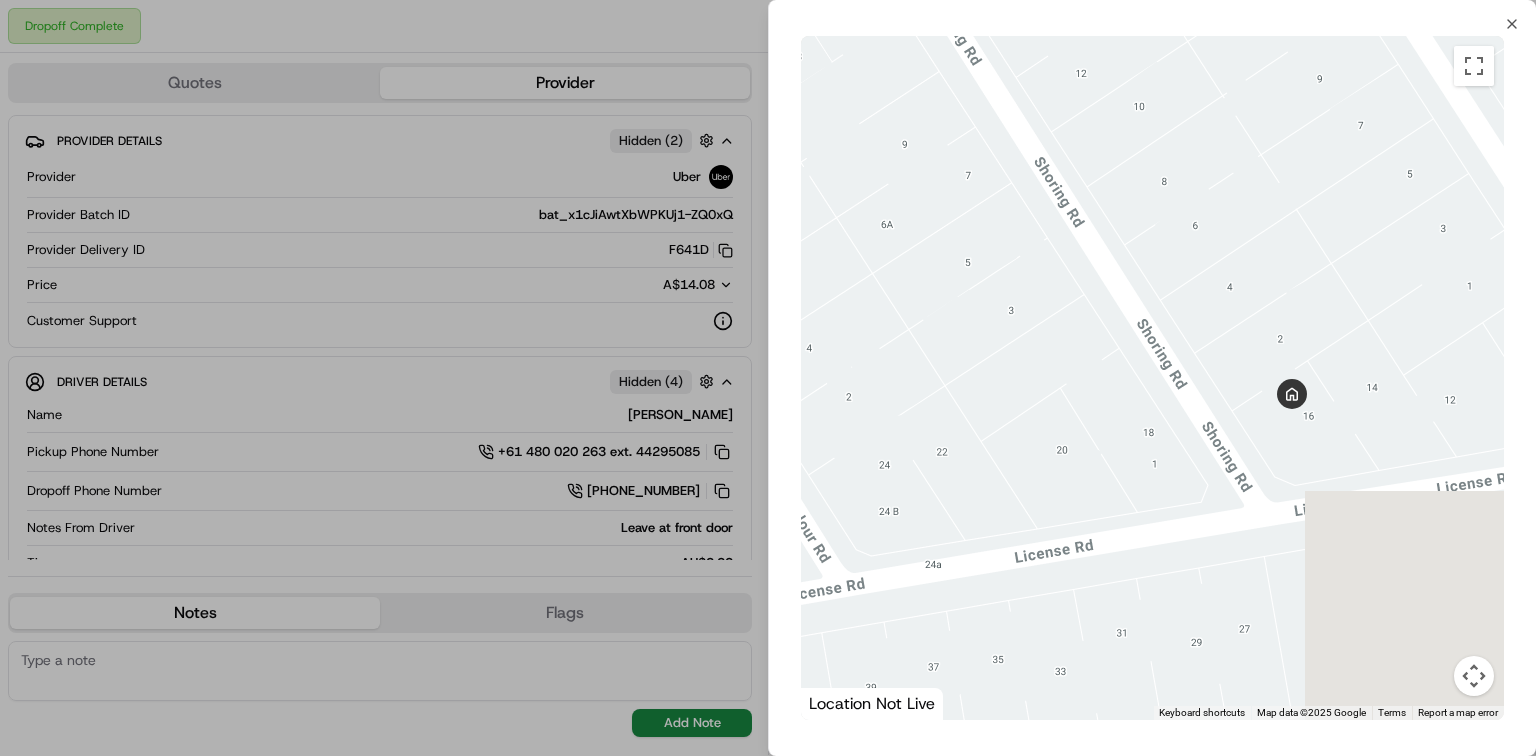 drag, startPoint x: 1125, startPoint y: 433, endPoint x: 853, endPoint y: 299, distance: 303.2161 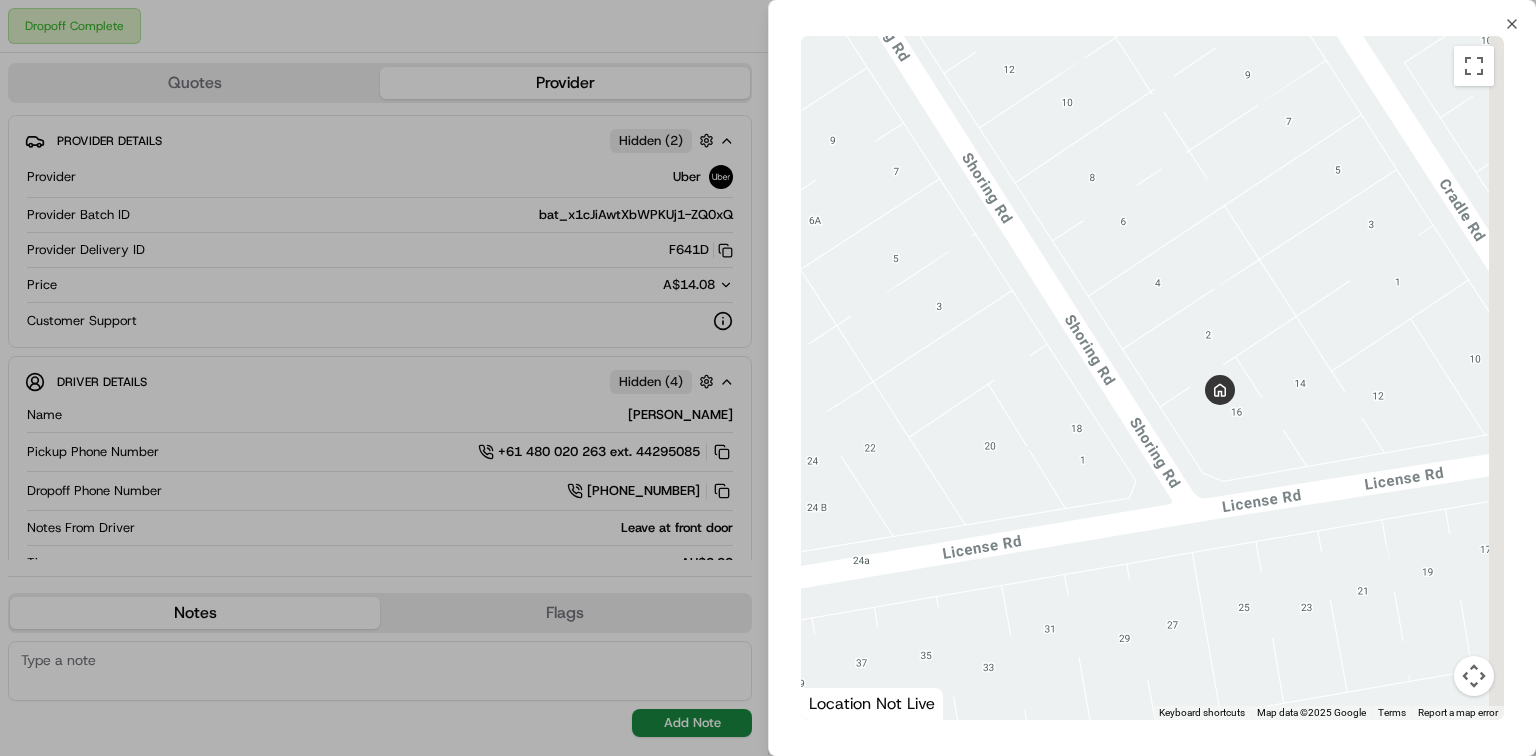 drag, startPoint x: 1116, startPoint y: 352, endPoint x: 1062, endPoint y: 358, distance: 54.33231 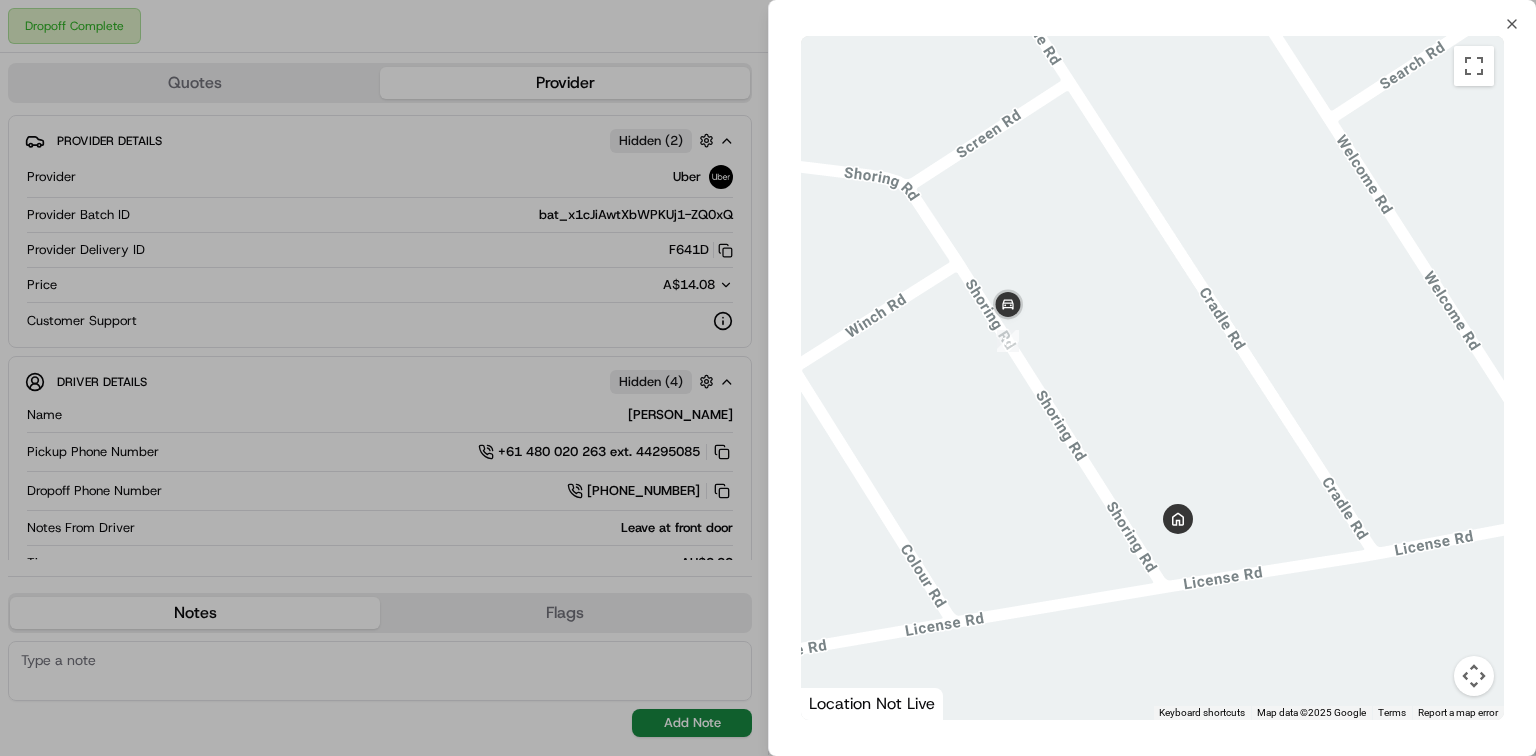 drag, startPoint x: 996, startPoint y: 360, endPoint x: 1003, endPoint y: 382, distance: 23.086792 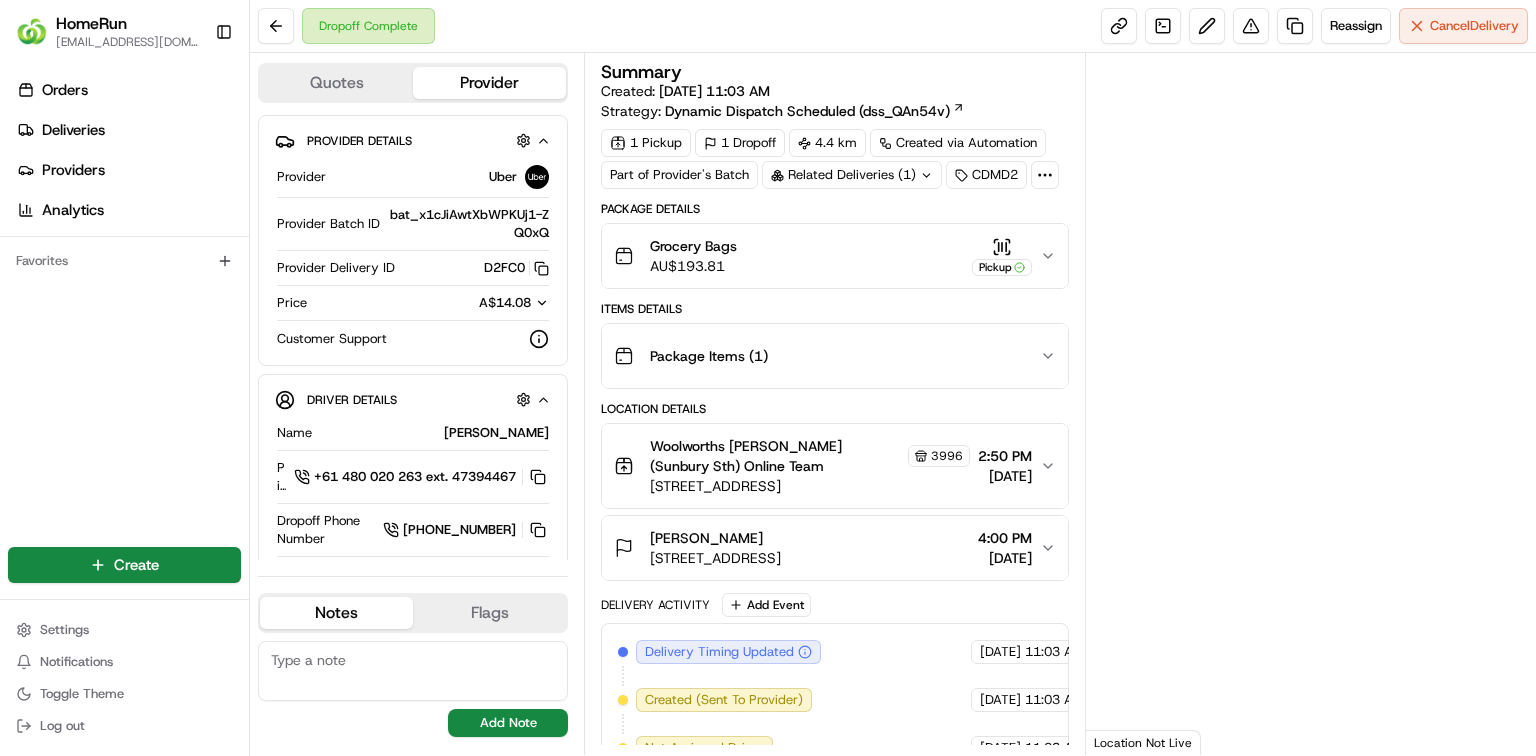 scroll, scrollTop: 0, scrollLeft: 0, axis: both 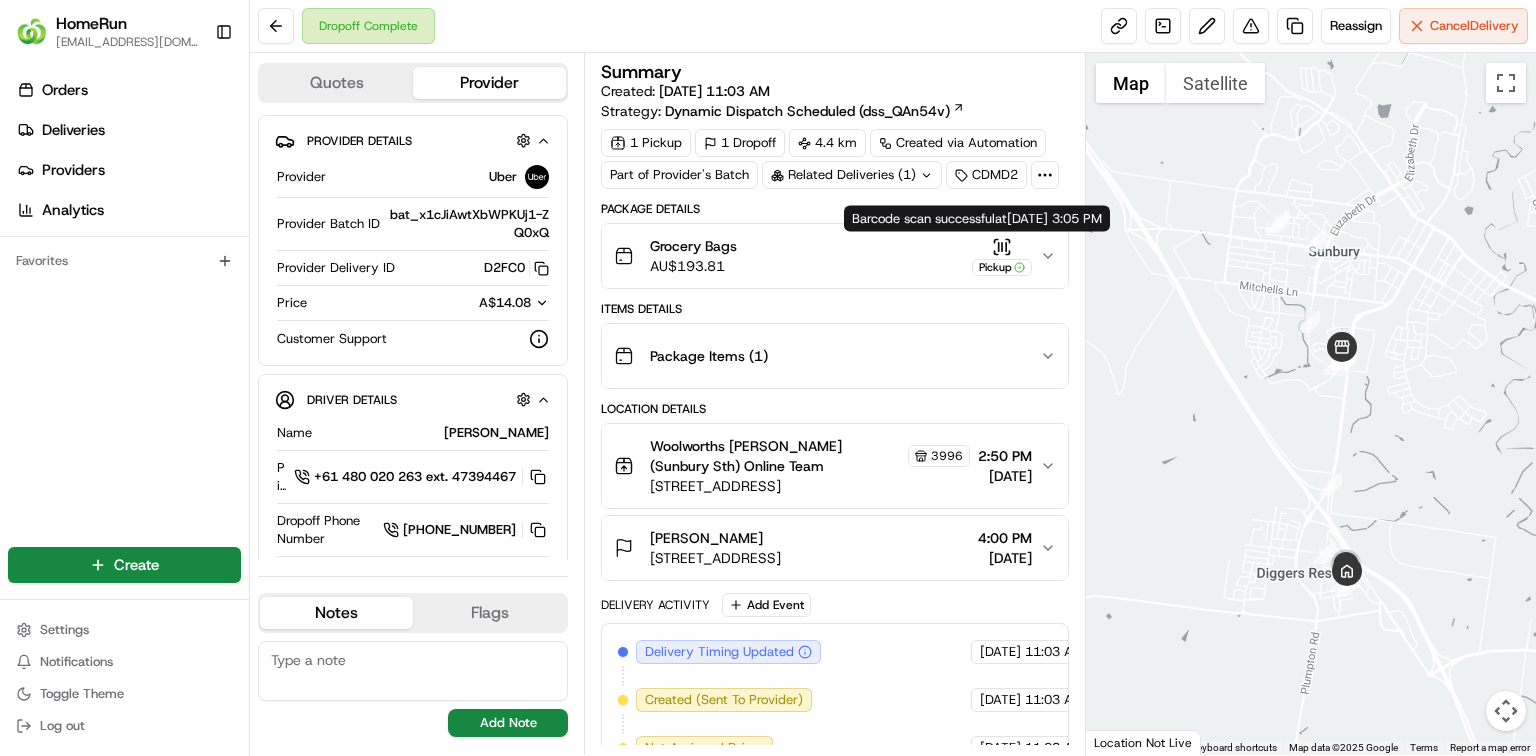 click 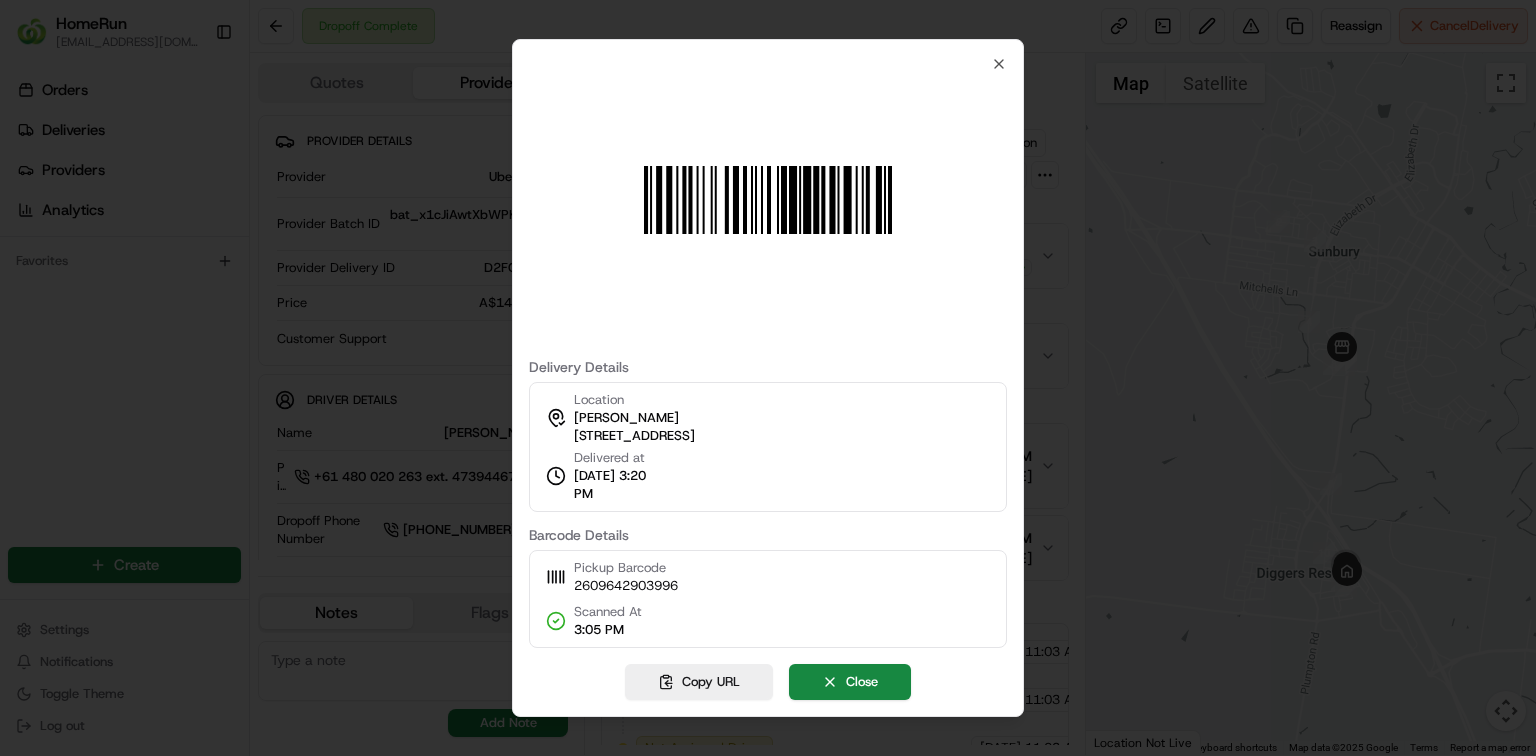 click at bounding box center (768, 378) 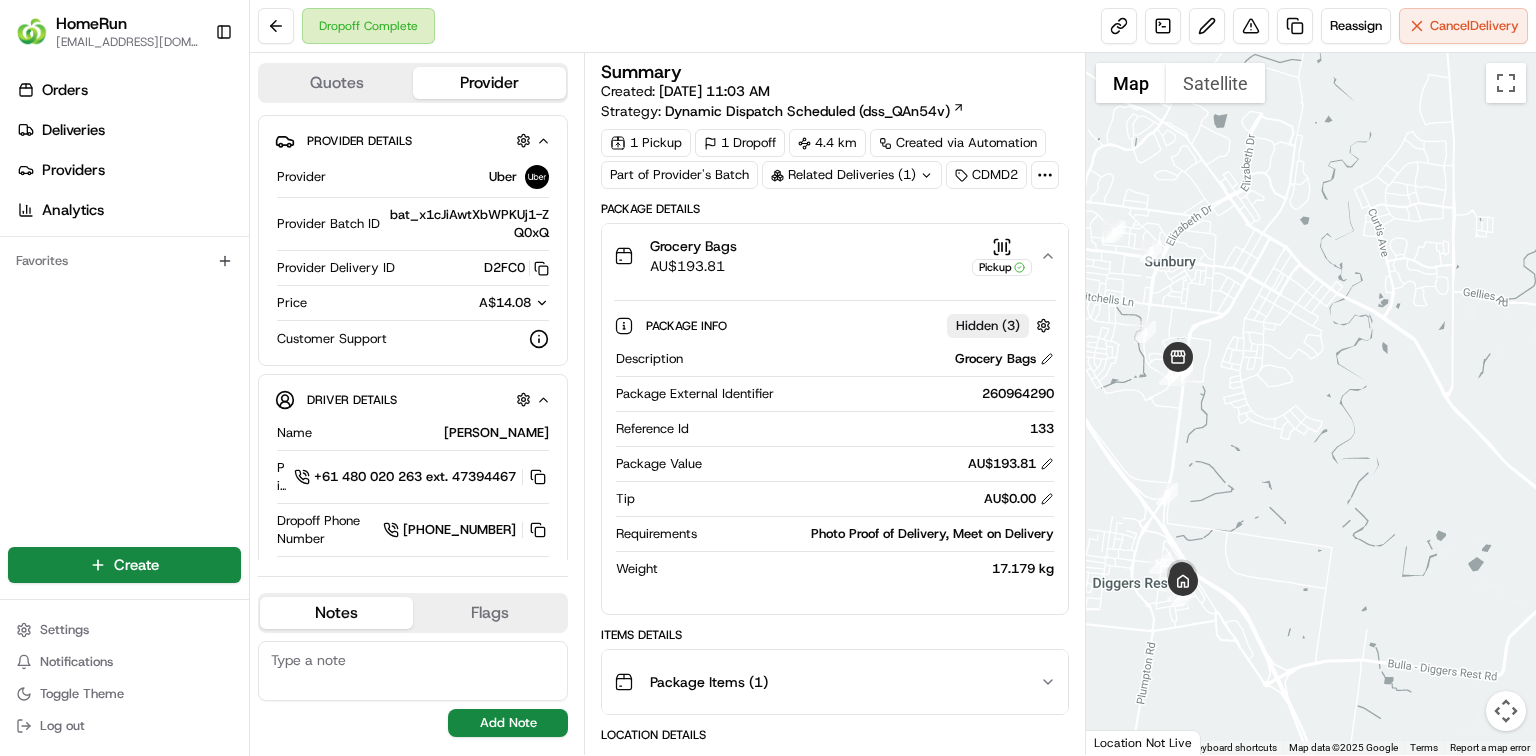 drag, startPoint x: 1272, startPoint y: 564, endPoint x: 1095, endPoint y: 571, distance: 177.13837 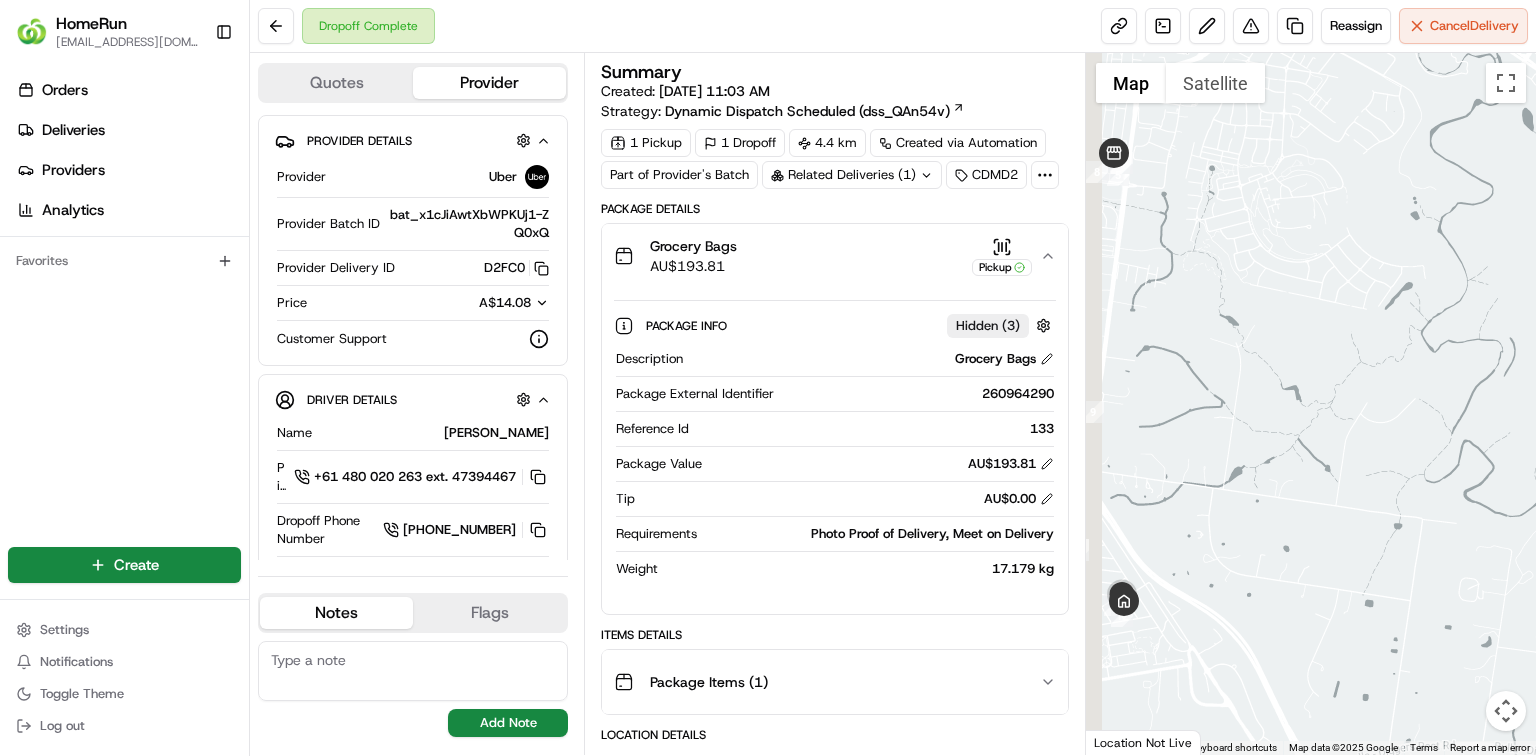 drag, startPoint x: 1238, startPoint y: 546, endPoint x: 1410, endPoint y: 543, distance: 172.02615 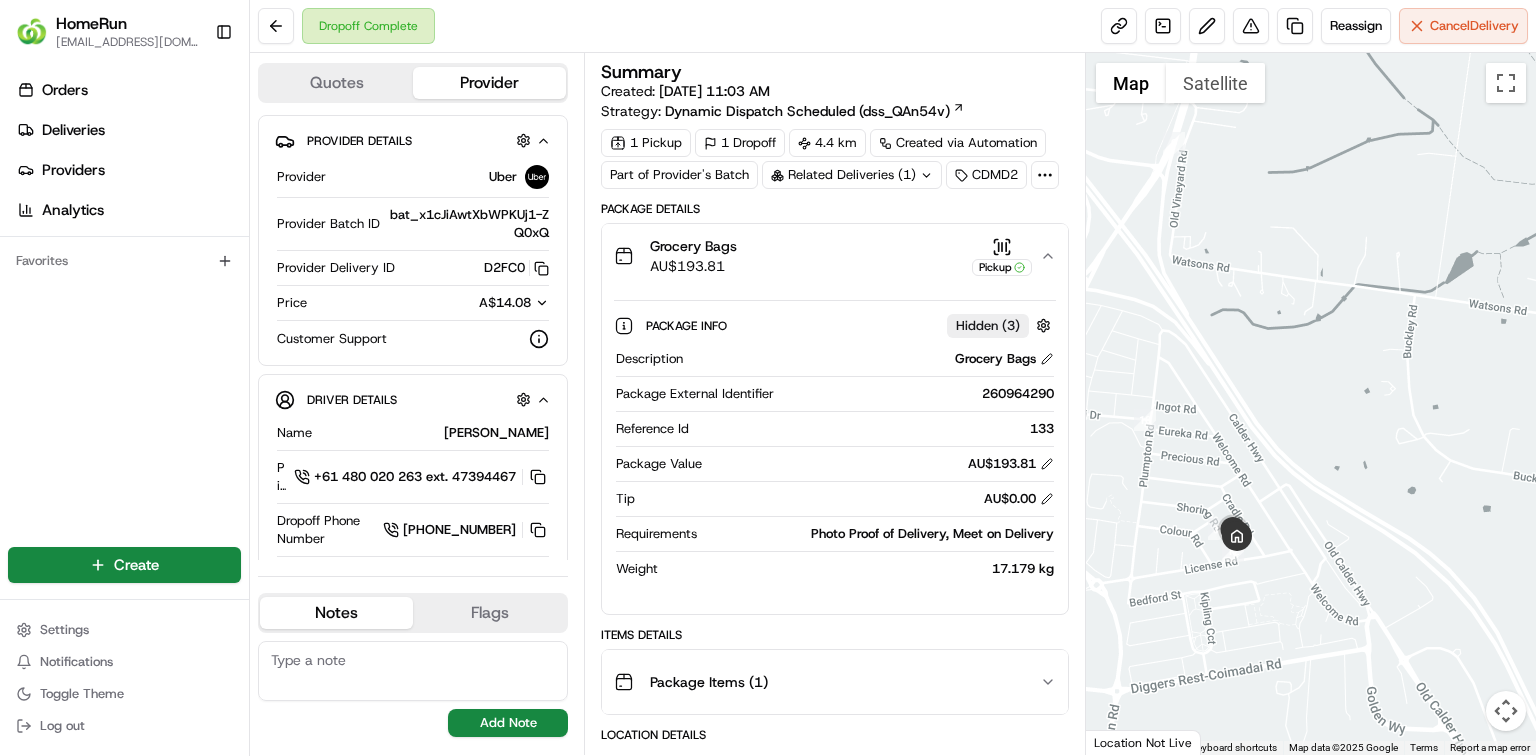 drag, startPoint x: 1242, startPoint y: 553, endPoint x: 1292, endPoint y: 490, distance: 80.43009 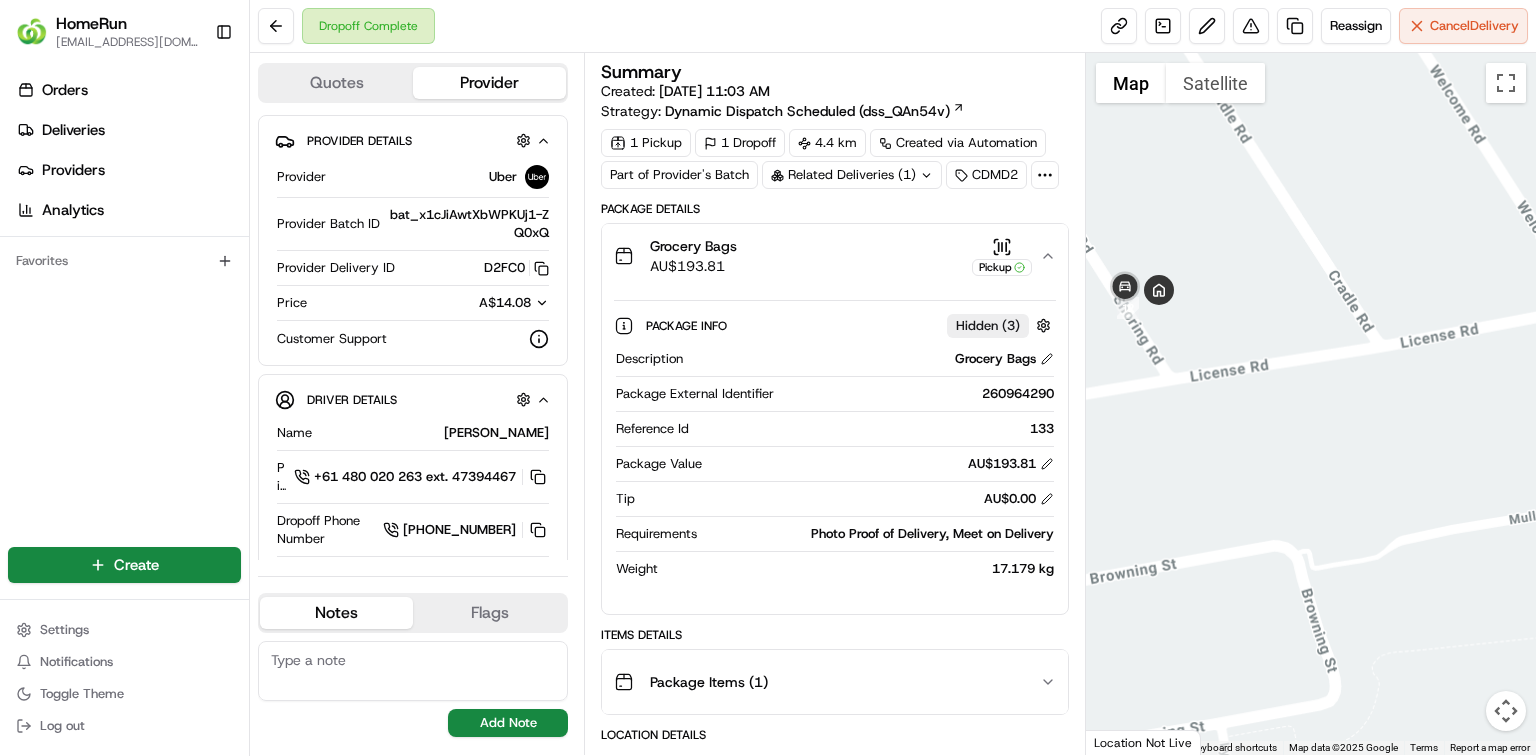 drag, startPoint x: 1310, startPoint y: 432, endPoint x: 1392, endPoint y: 505, distance: 109.786156 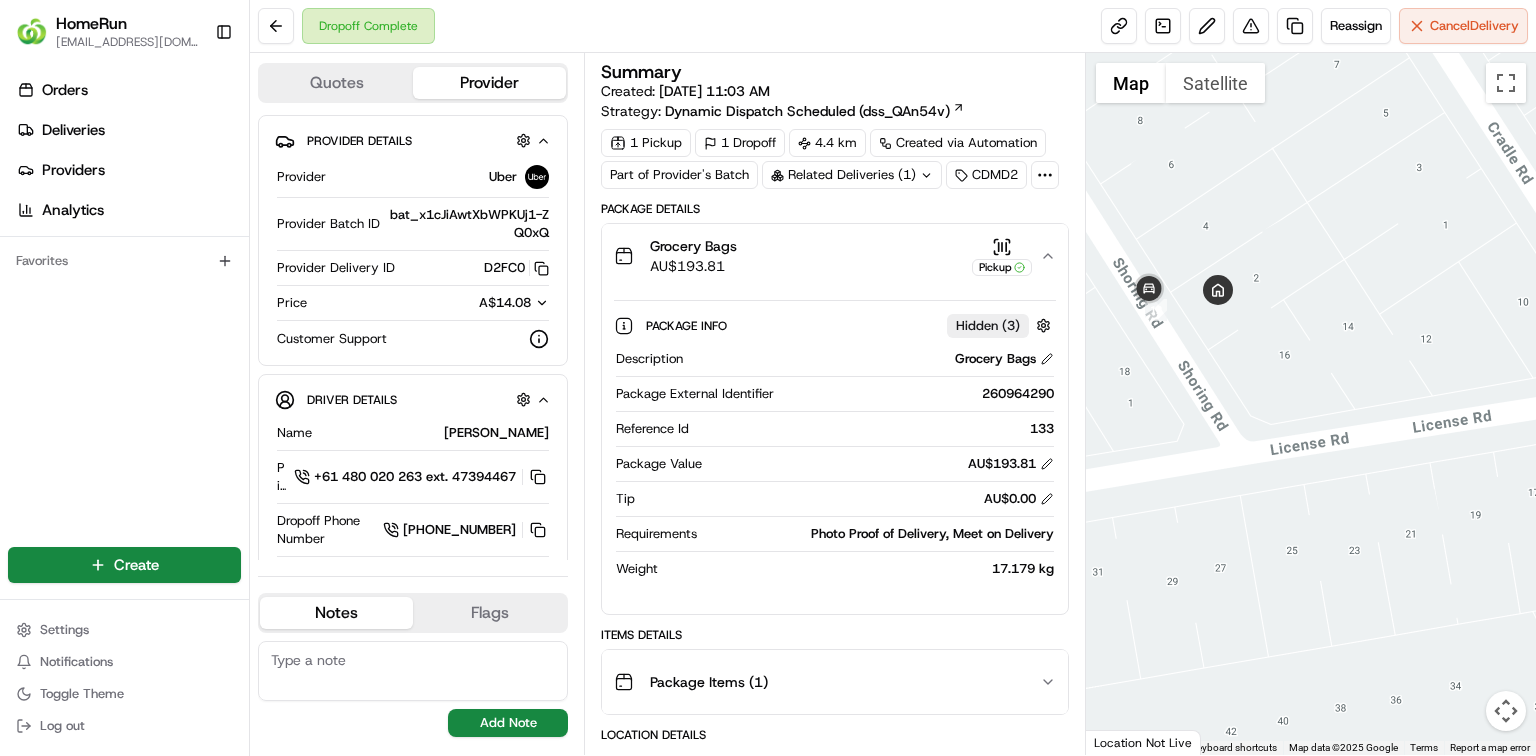 drag, startPoint x: 1323, startPoint y: 372, endPoint x: 1284, endPoint y: 403, distance: 49.819675 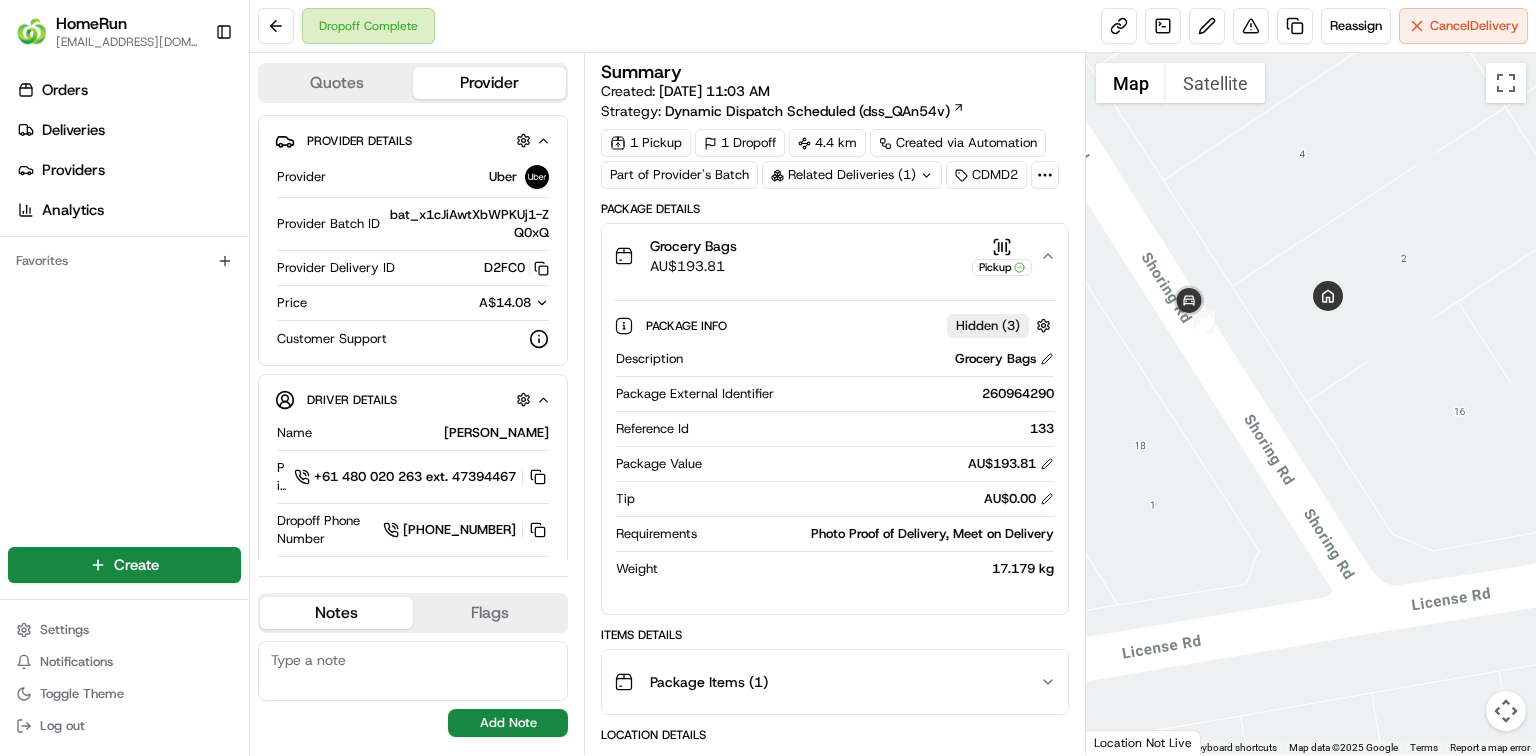 drag, startPoint x: 1280, startPoint y: 338, endPoint x: 1378, endPoint y: 384, distance: 108.25895 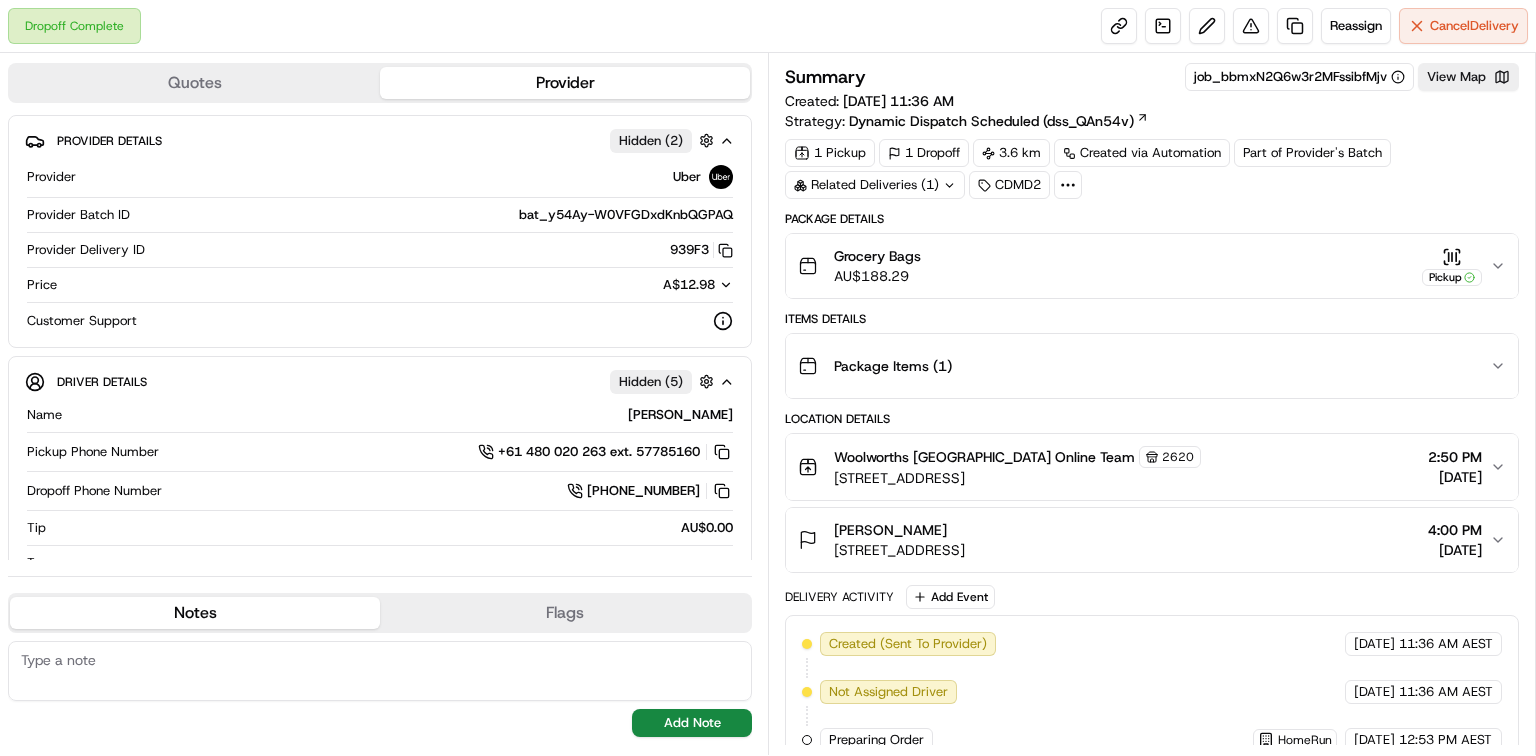 scroll, scrollTop: 0, scrollLeft: 0, axis: both 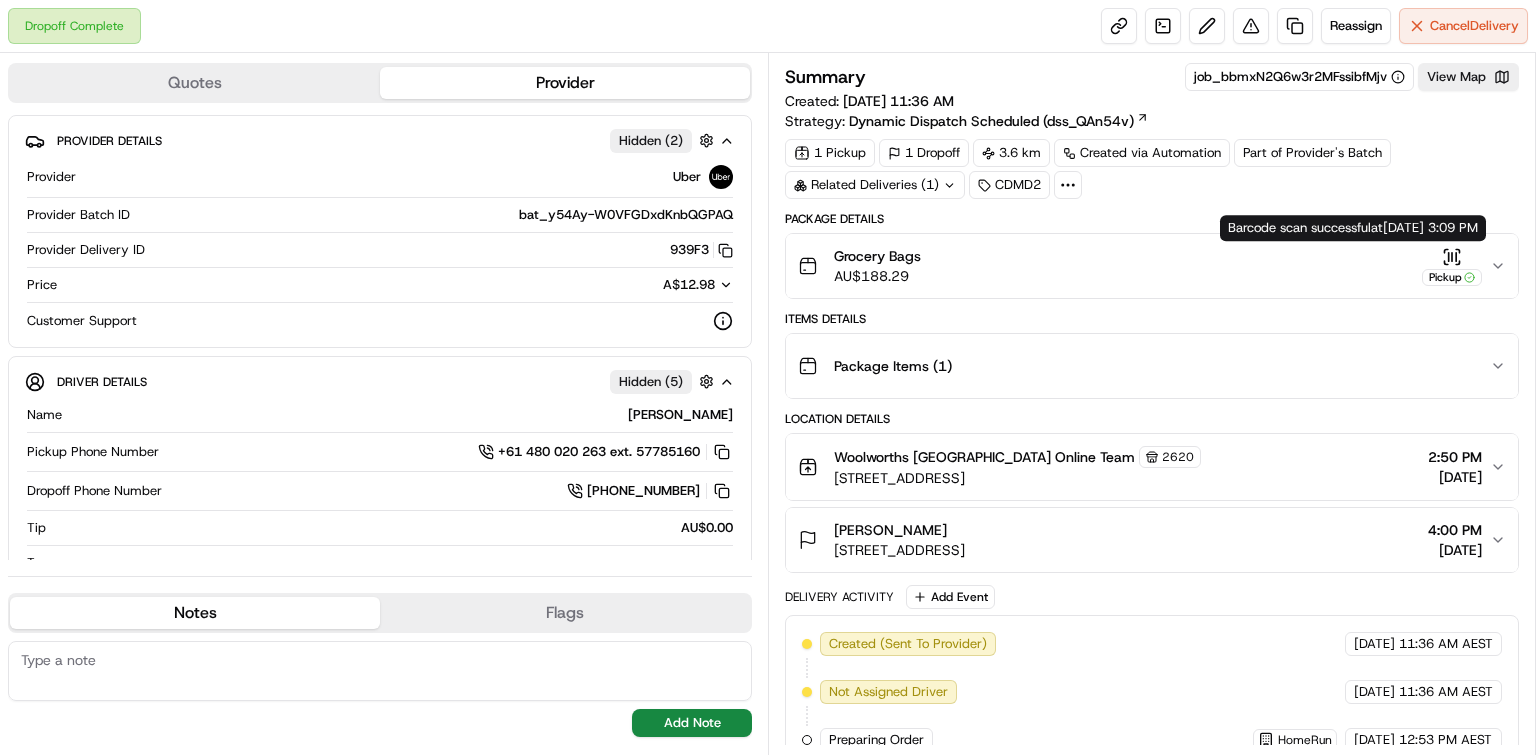 click 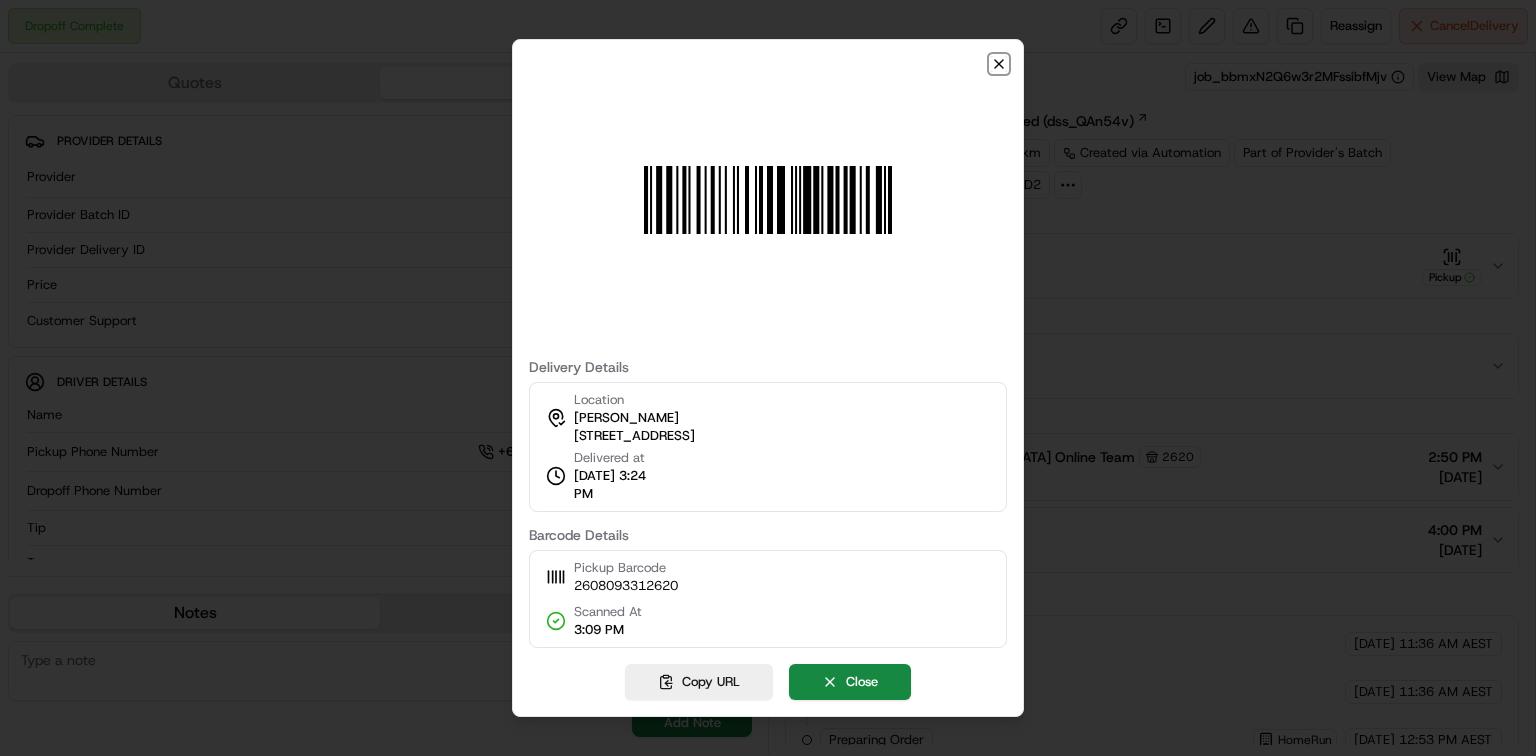 click 